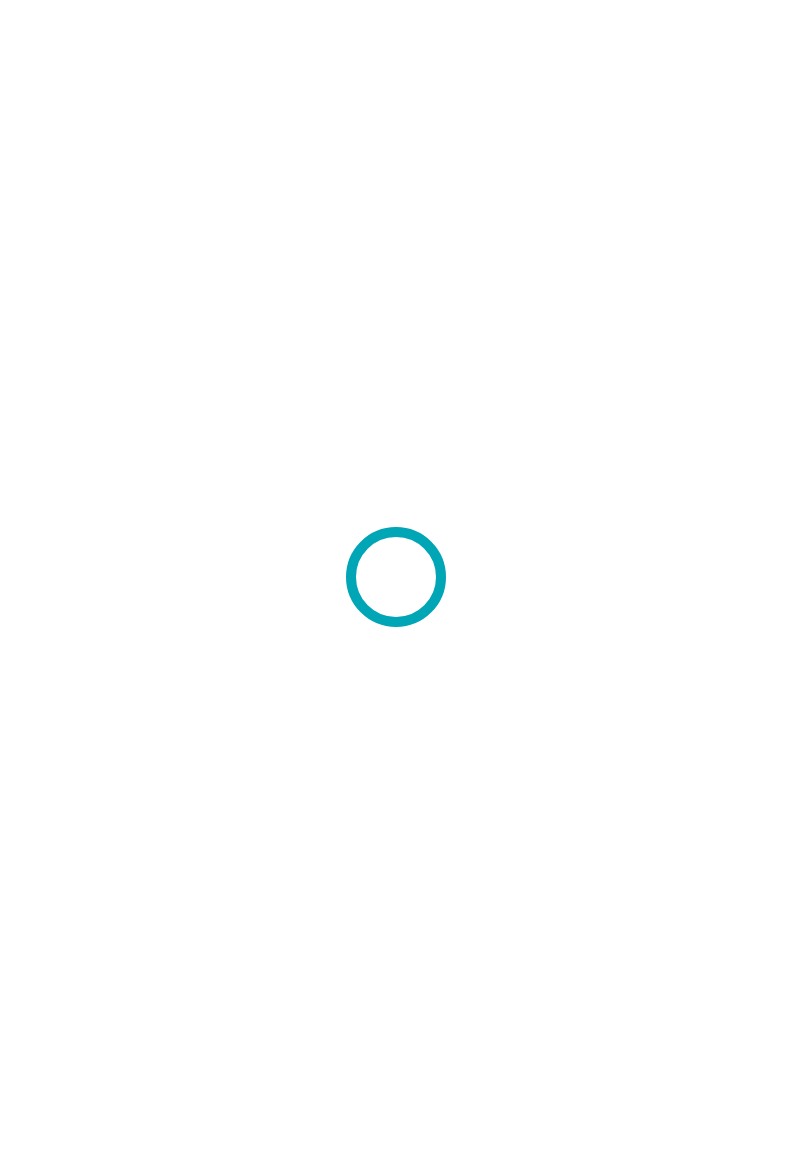 scroll, scrollTop: 0, scrollLeft: 0, axis: both 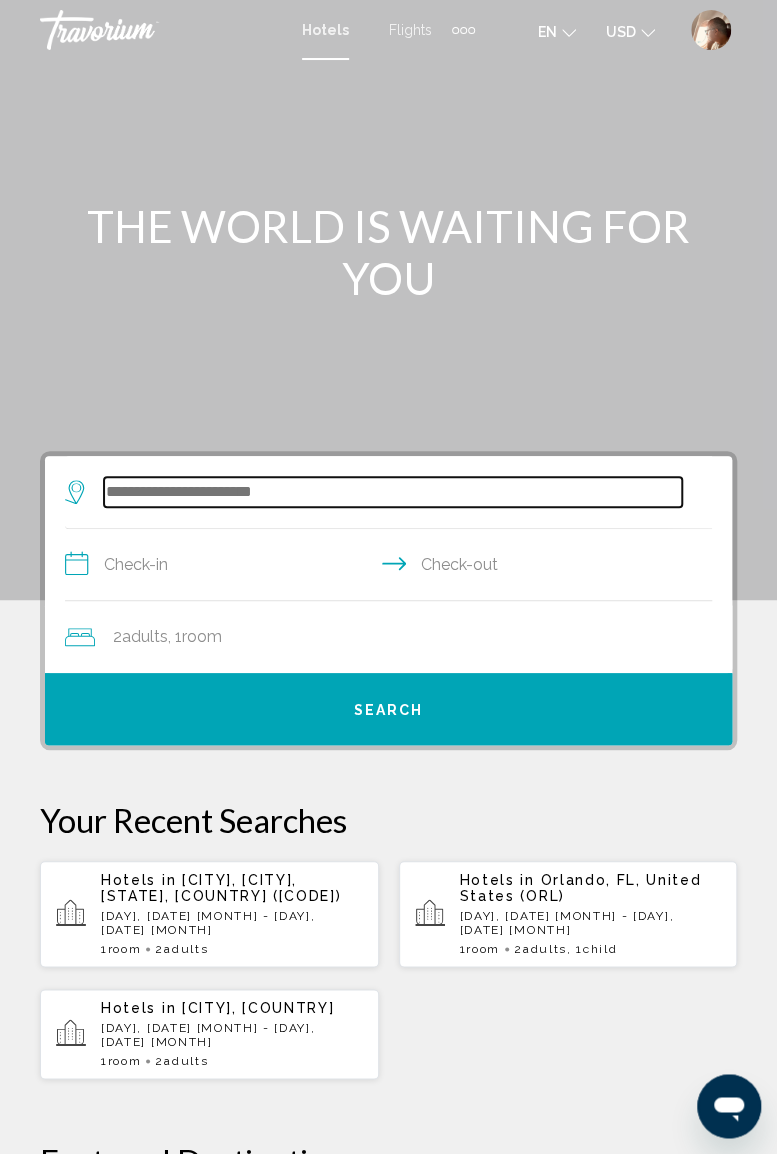 click at bounding box center [393, 492] 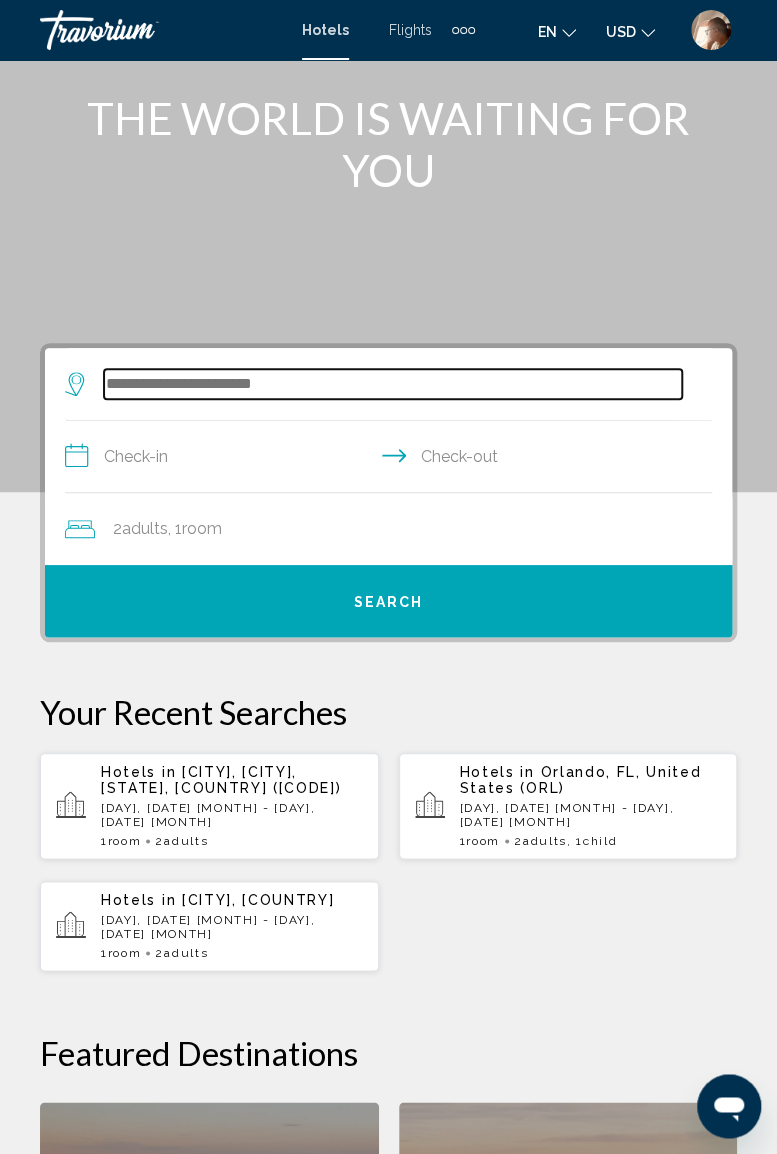 scroll, scrollTop: 106, scrollLeft: 0, axis: vertical 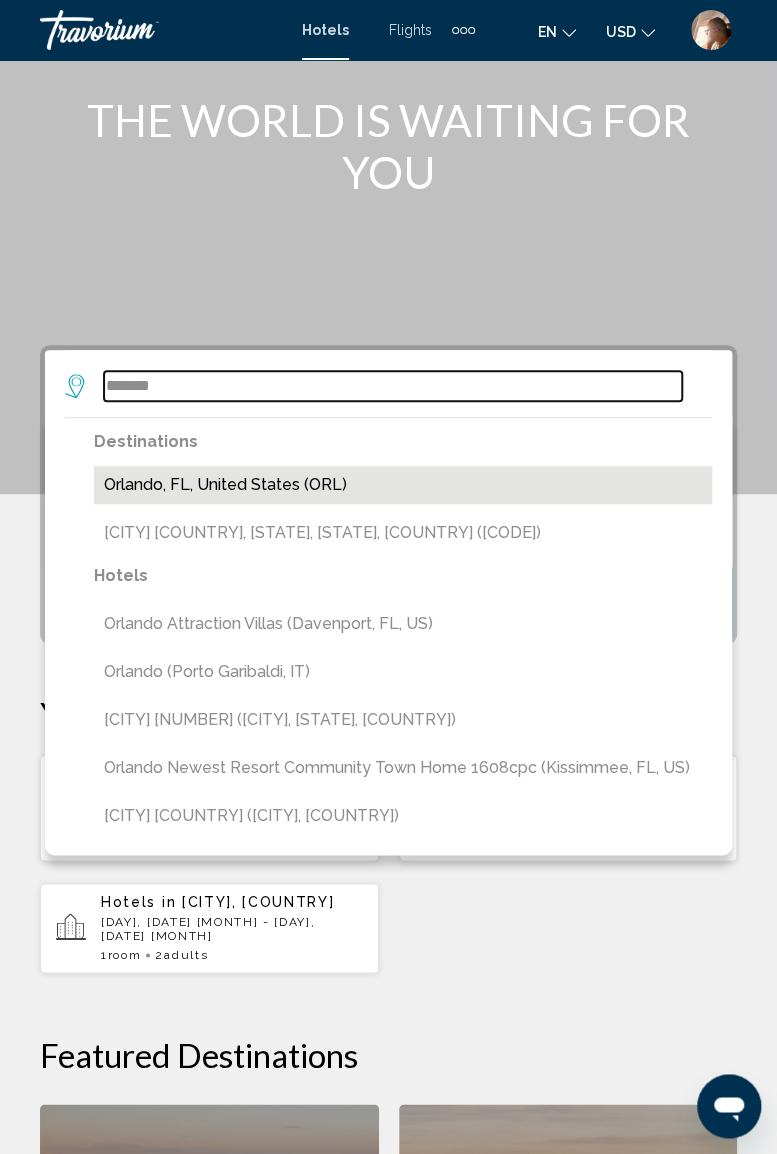 type on "*******" 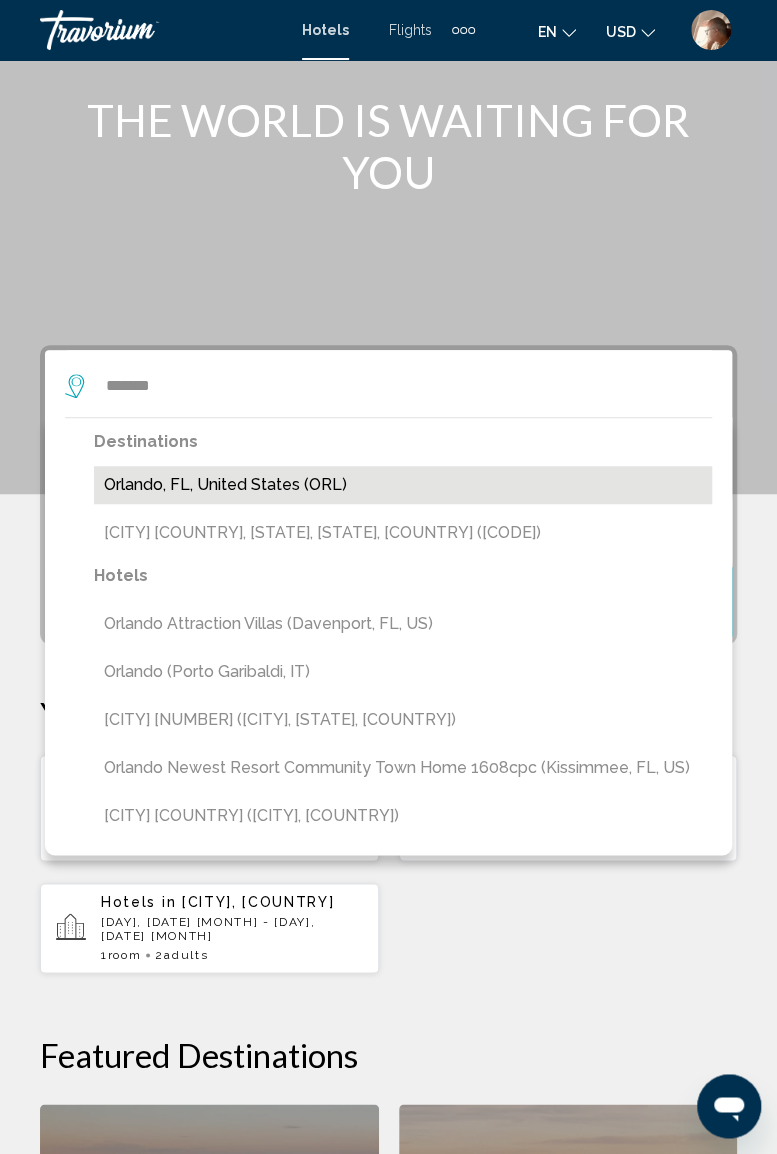 click on "Orlando, FL, United States (ORL)" at bounding box center [403, 485] 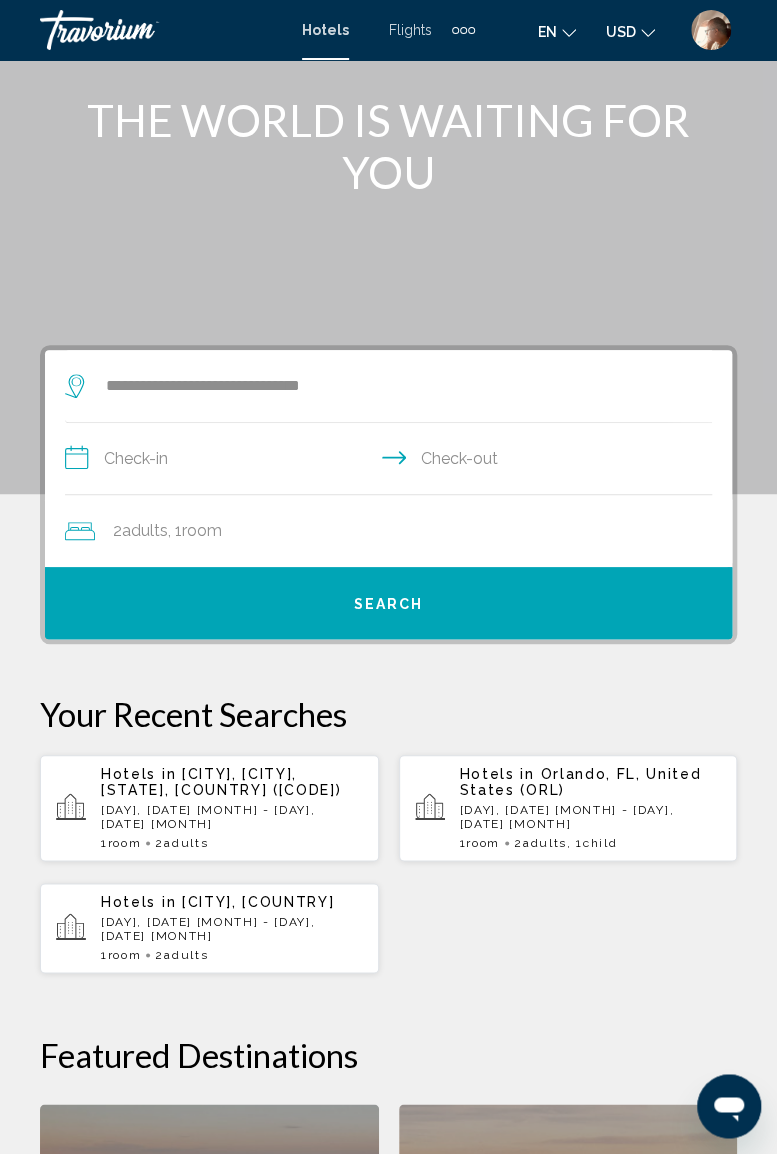 click on "**********" at bounding box center [392, 461] 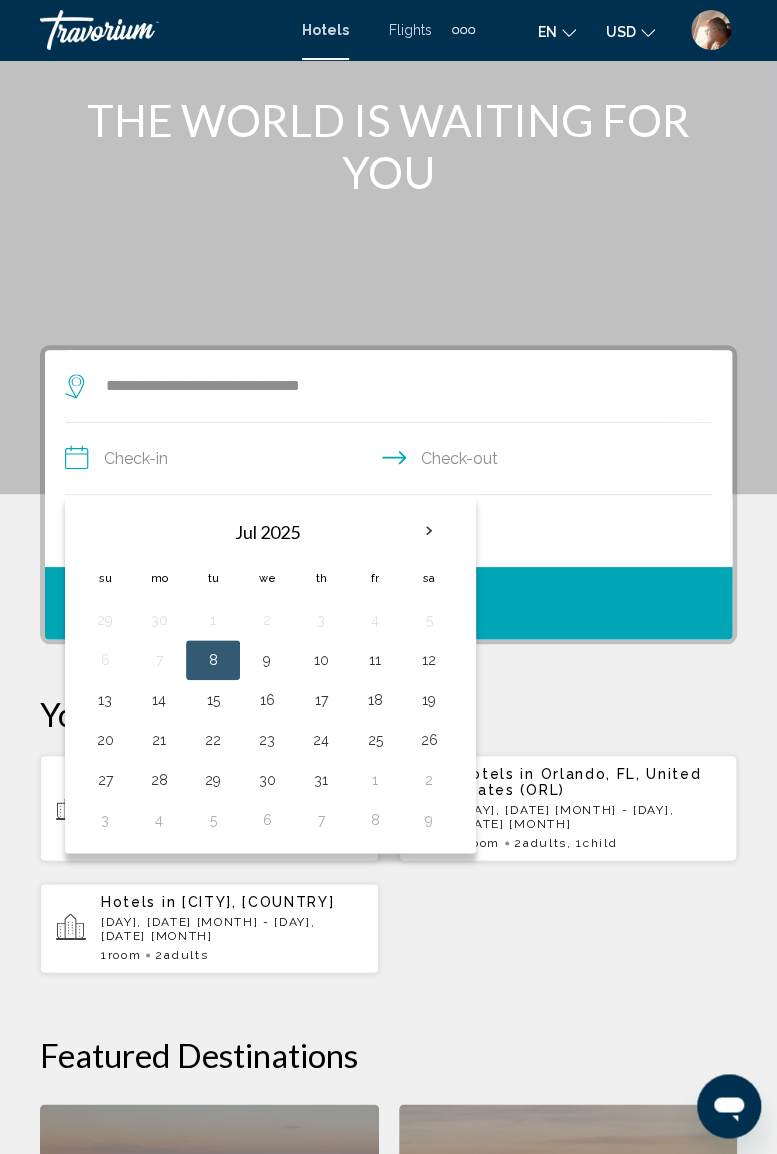click at bounding box center (429, 531) 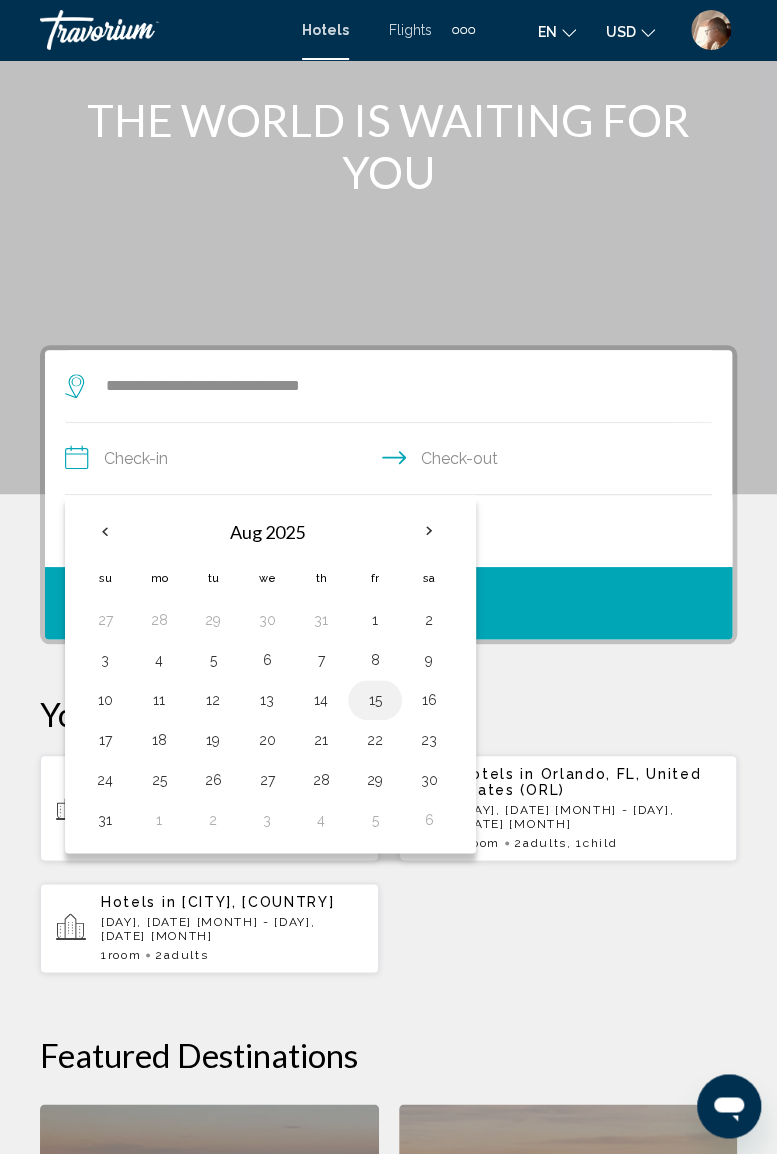 click on "15" at bounding box center (375, 700) 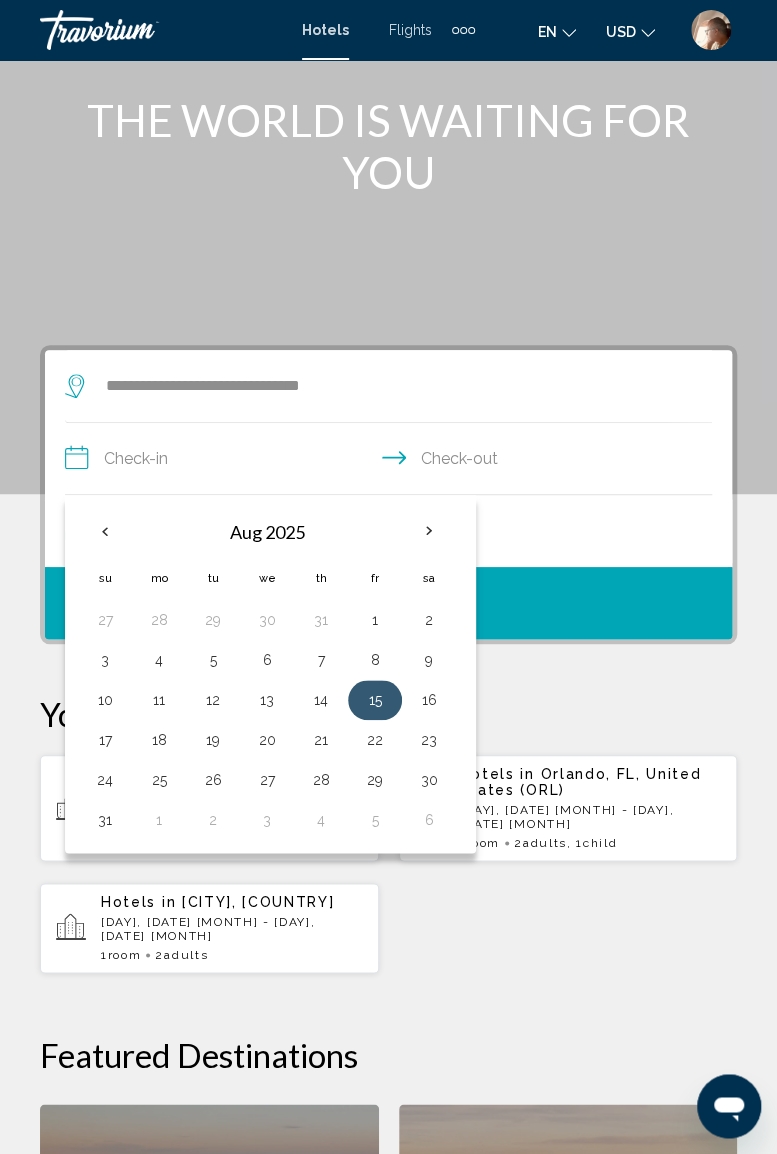 click on "14" at bounding box center [321, 700] 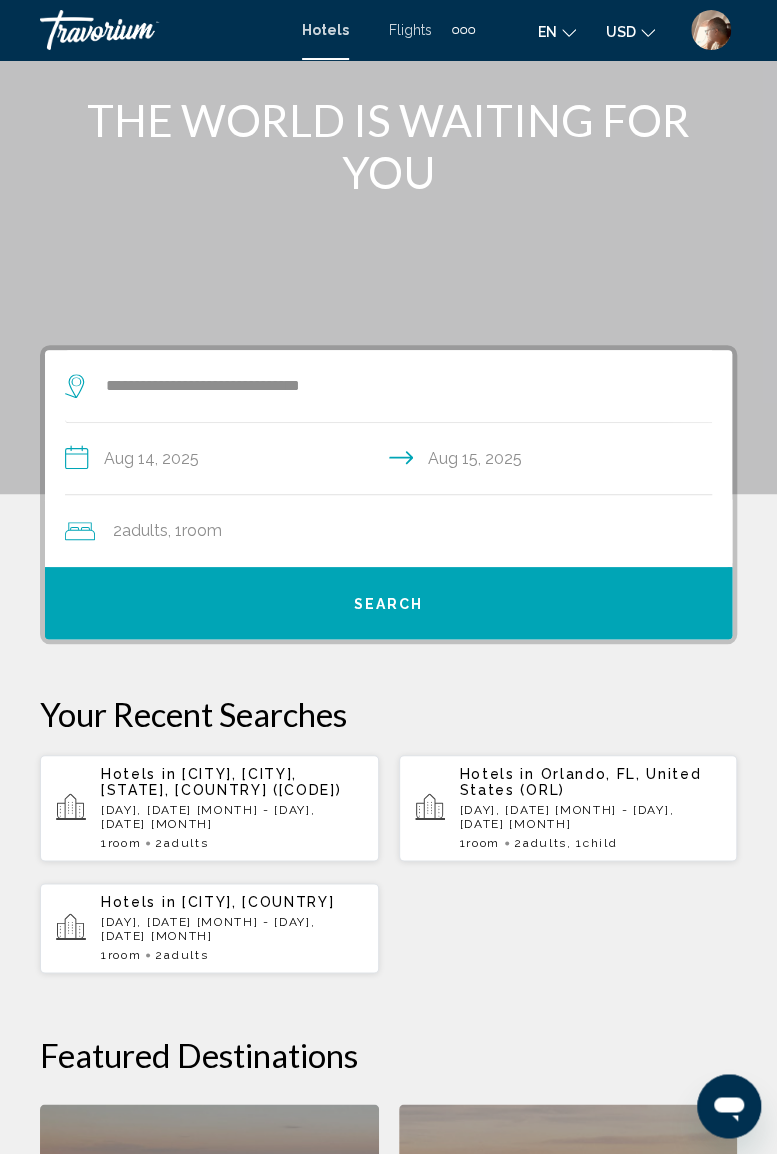 click on "**********" at bounding box center [392, 461] 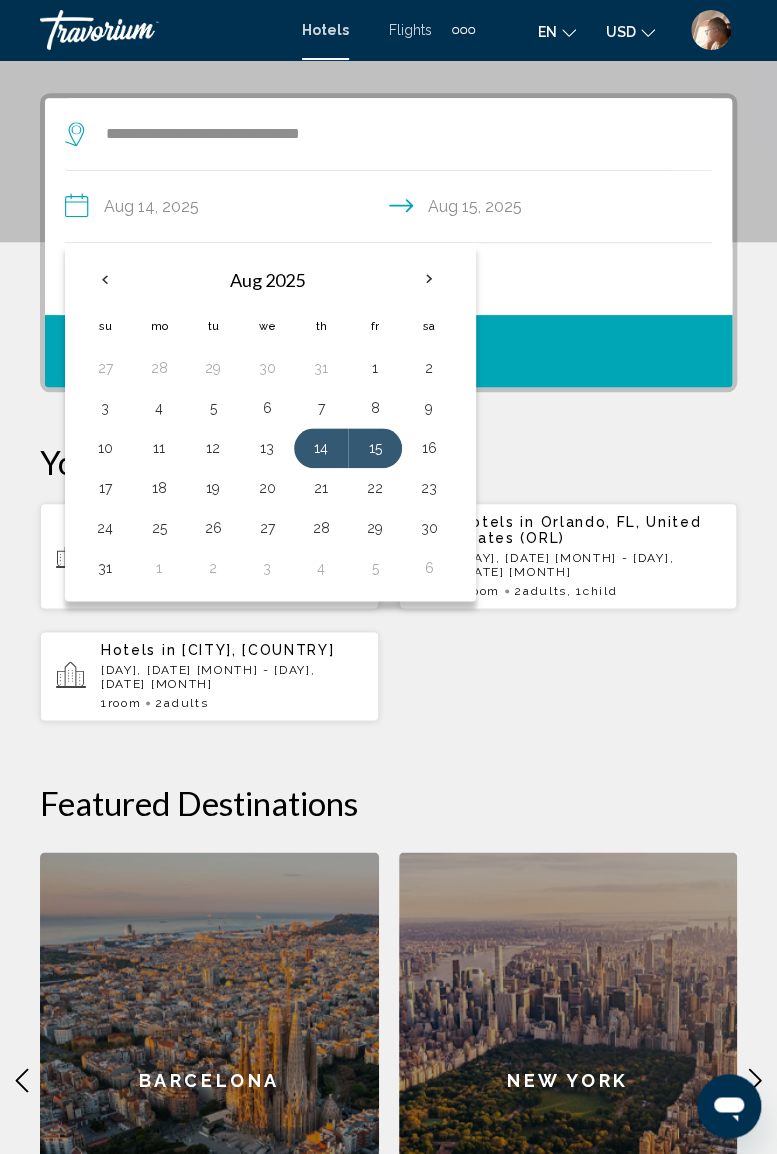 scroll, scrollTop: 386, scrollLeft: 0, axis: vertical 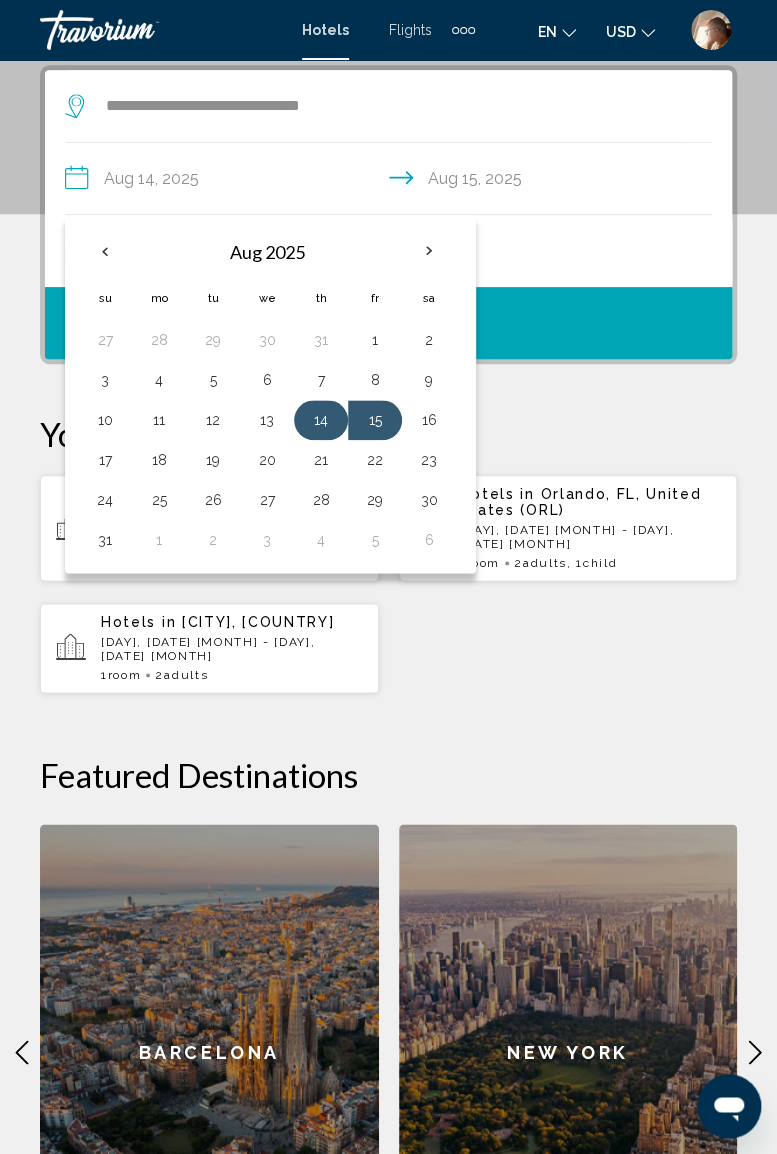 click on "14" at bounding box center [321, 420] 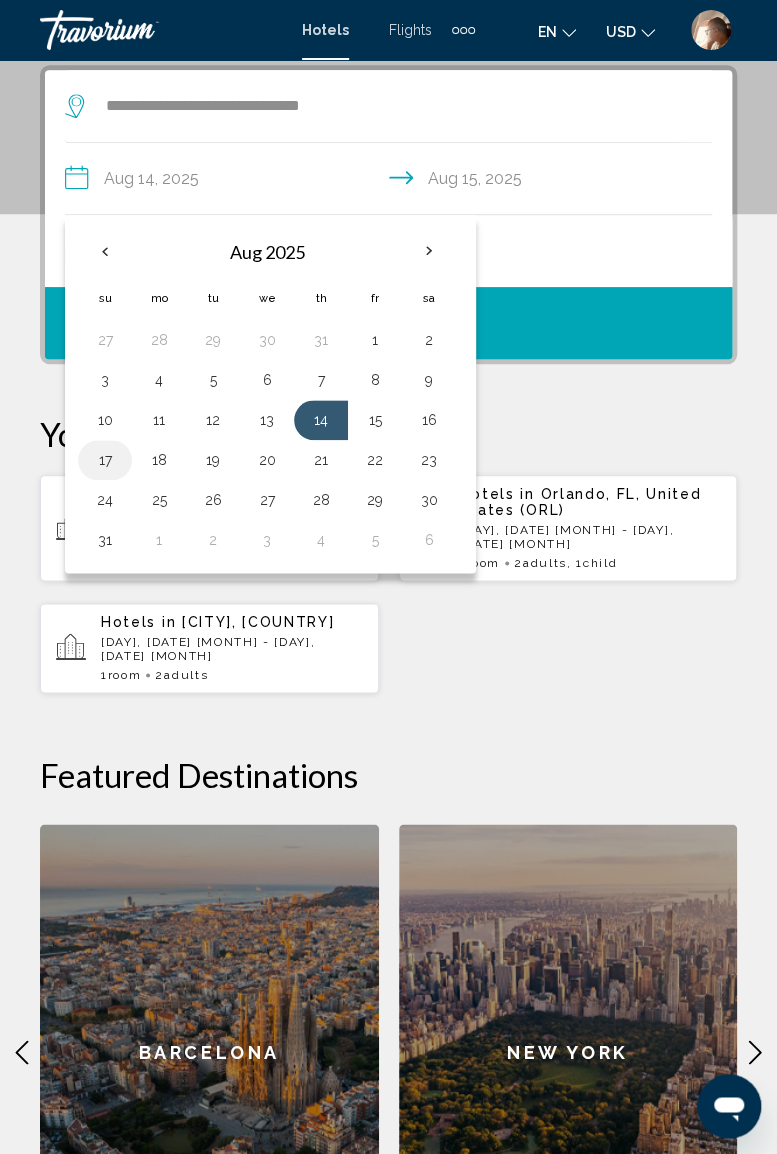 click on "17" at bounding box center [105, 460] 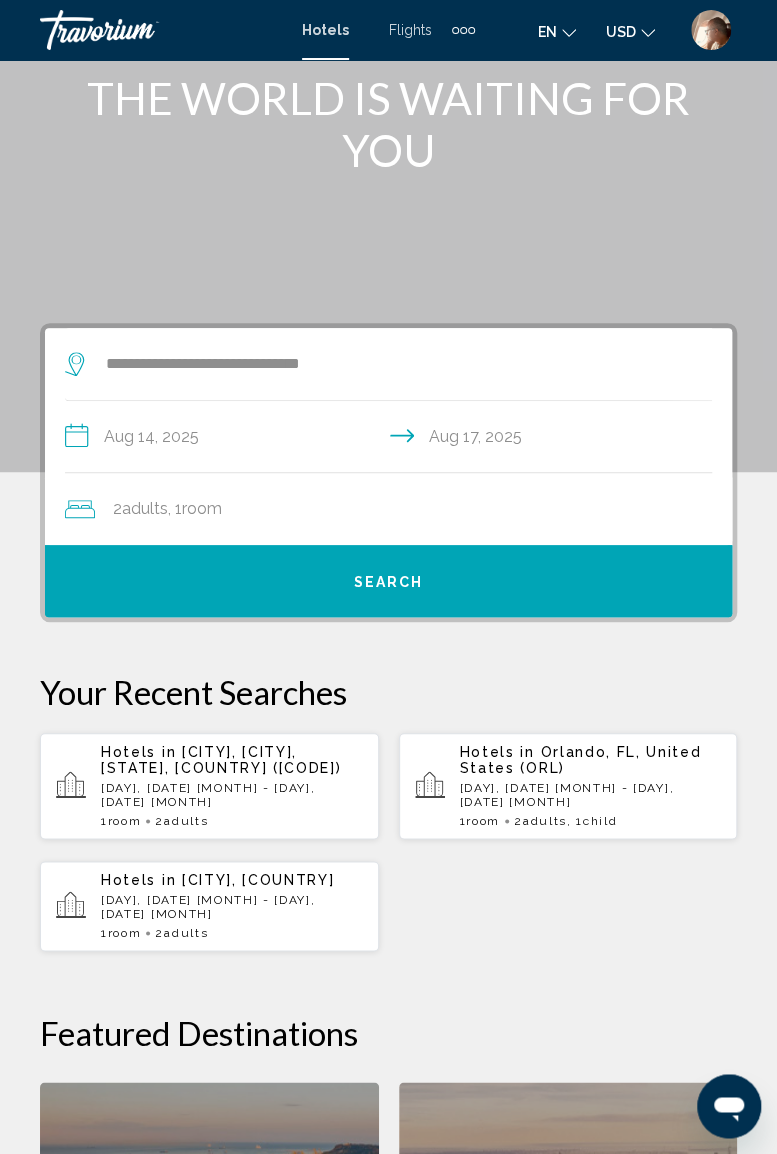 click on "2  Adult Adults , 1  Room rooms" at bounding box center (398, 509) 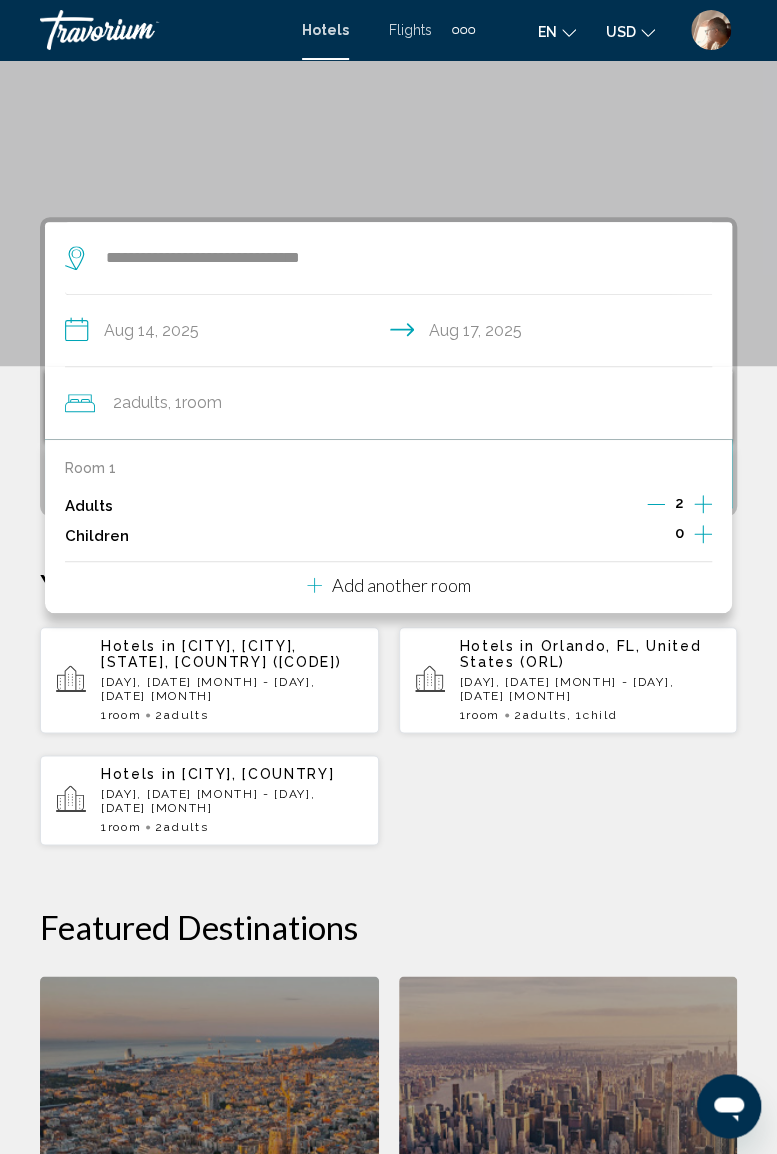 click at bounding box center (703, 534) 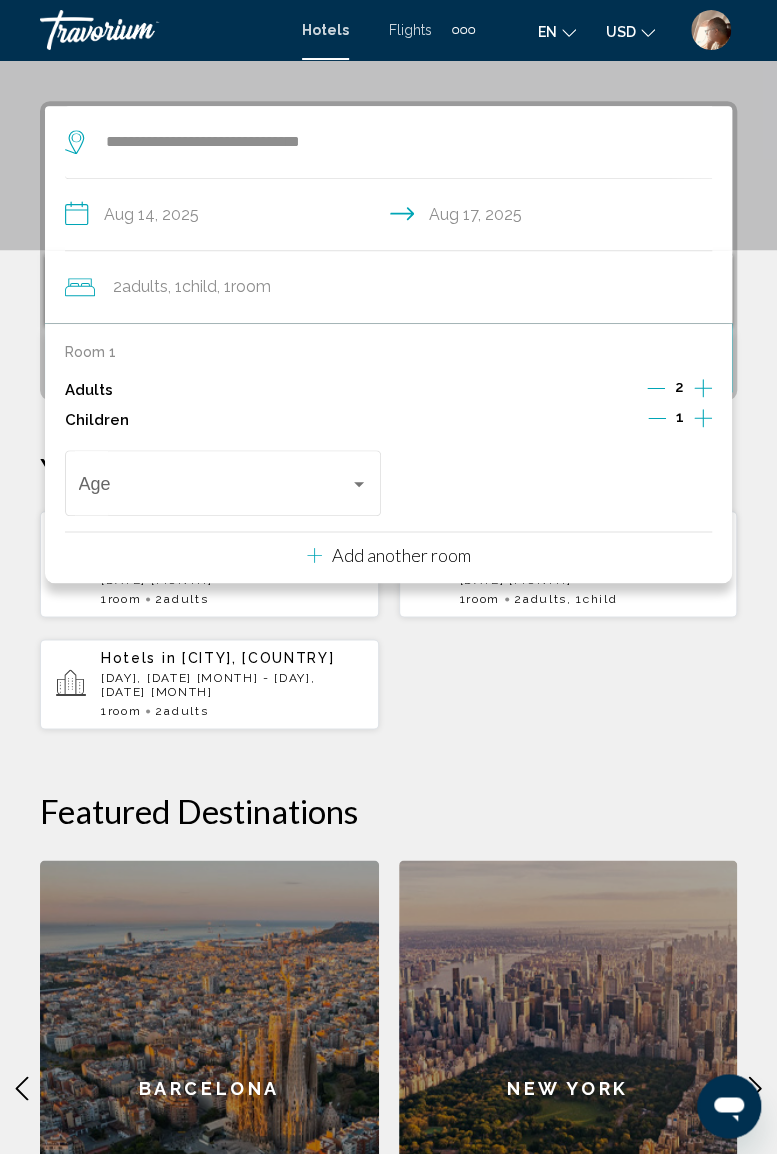 scroll, scrollTop: 386, scrollLeft: 0, axis: vertical 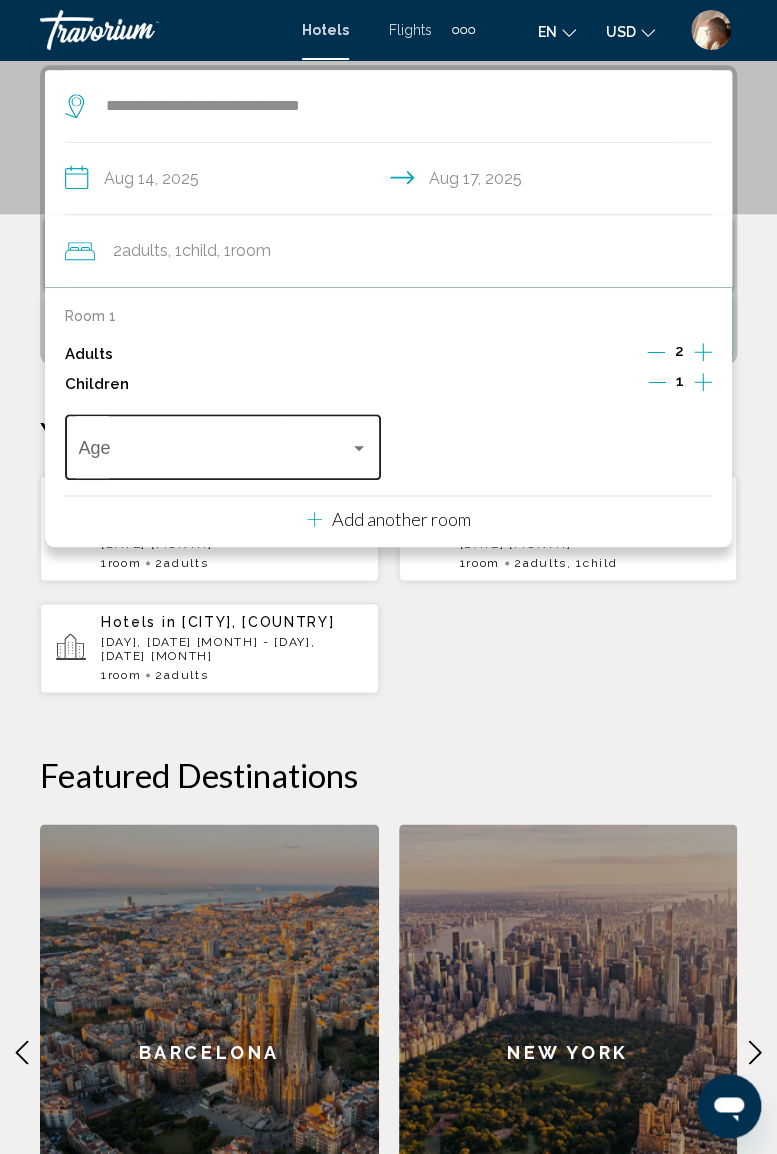 click at bounding box center (359, 448) 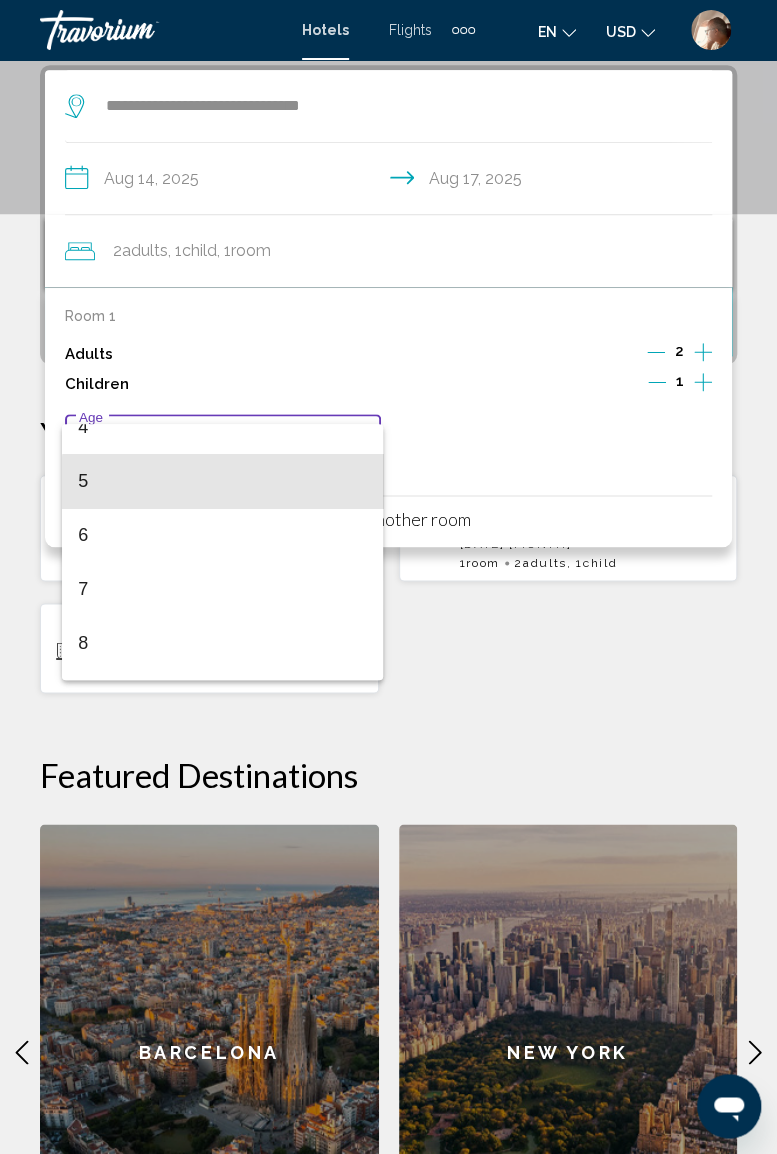 scroll, scrollTop: 268, scrollLeft: 0, axis: vertical 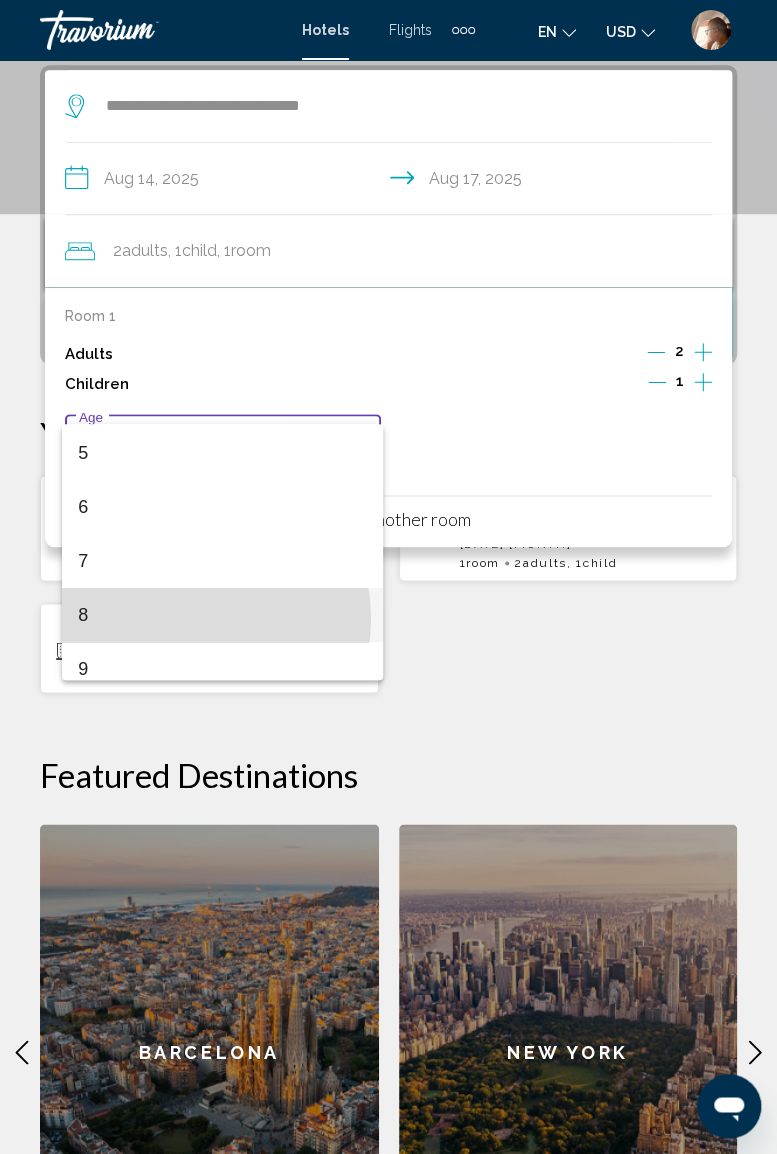 click on "8" at bounding box center [222, 615] 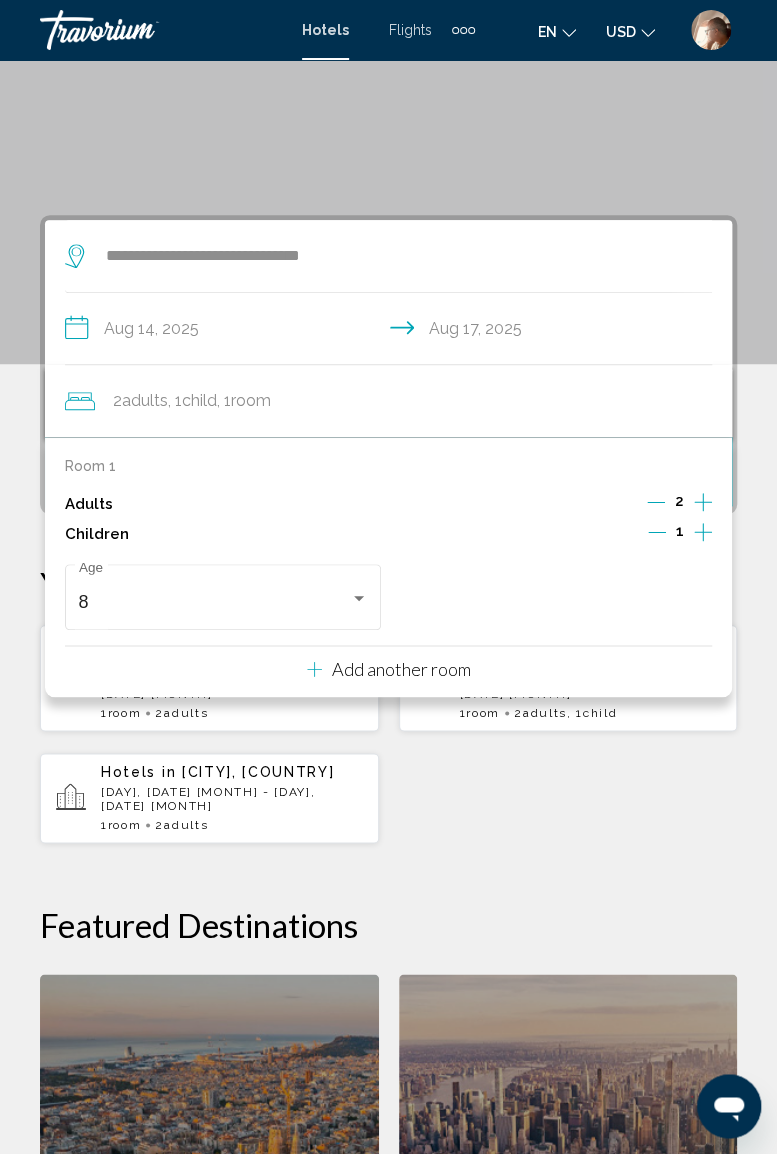 click on "Hotels in    [CITY], [CITY], [STATE], [COUNTRY] ([CODE])  [DAY], [DATE] [MONTH] - [DAY], [DATE] [MONTH]  1  Room rooms 2  Adult Adults
Hotels in    [CITY], [STATE], [COUNTRY] ([CODE])  [DAY], [DATE] - [DAY], [DATE]  1  Room rooms 2  Adult Adults , 1  Child Children
1" at bounding box center (388, 734) 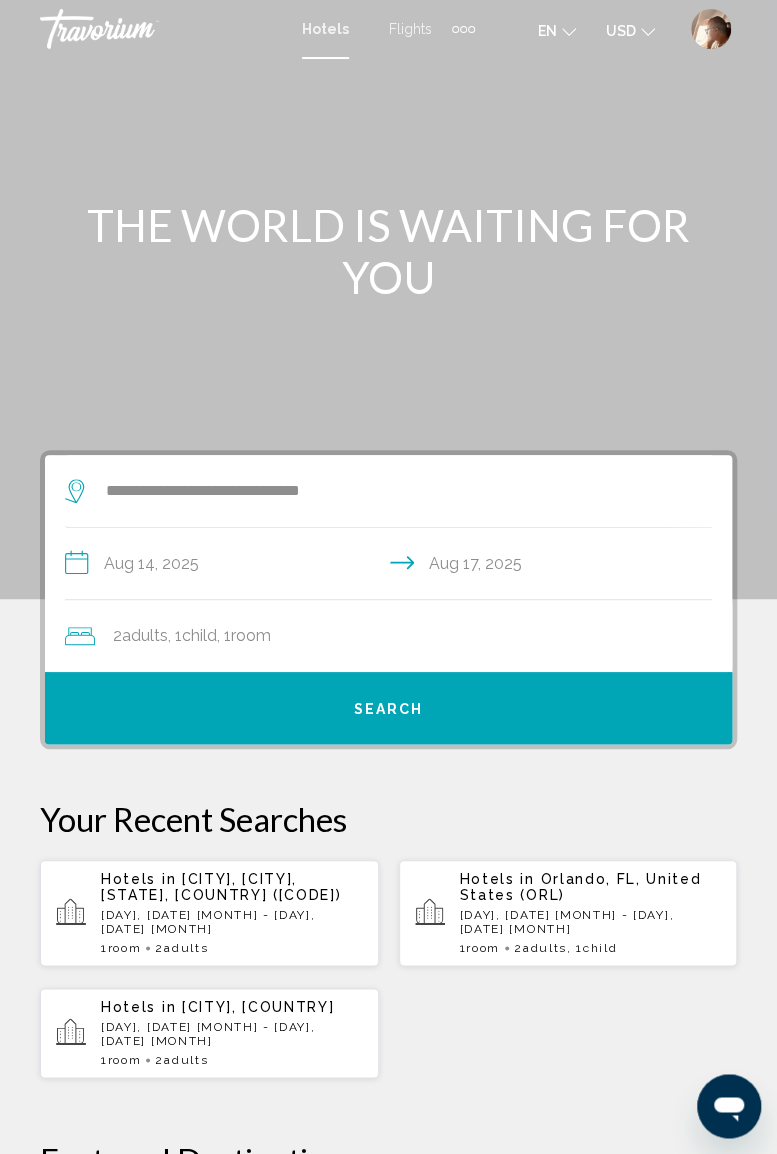 scroll, scrollTop: 0, scrollLeft: 0, axis: both 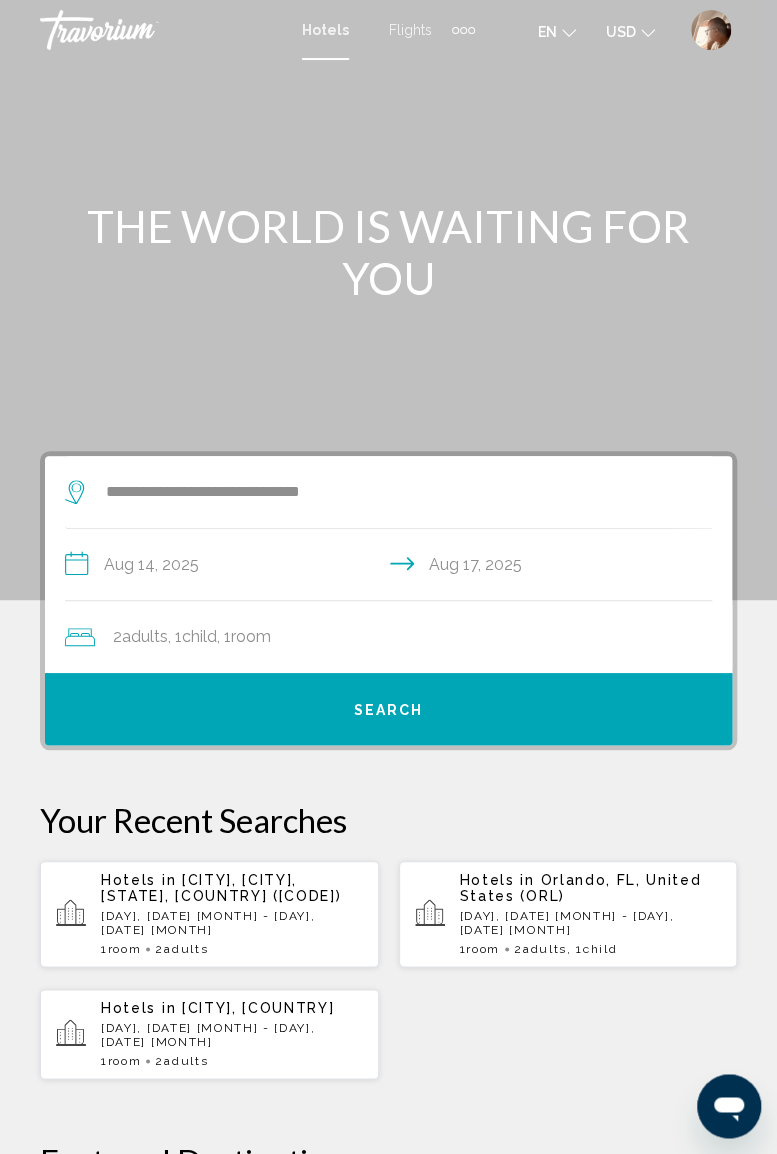 click on "2  Adult Adults , 1  Child Children , 1  Room rooms" at bounding box center (398, 637) 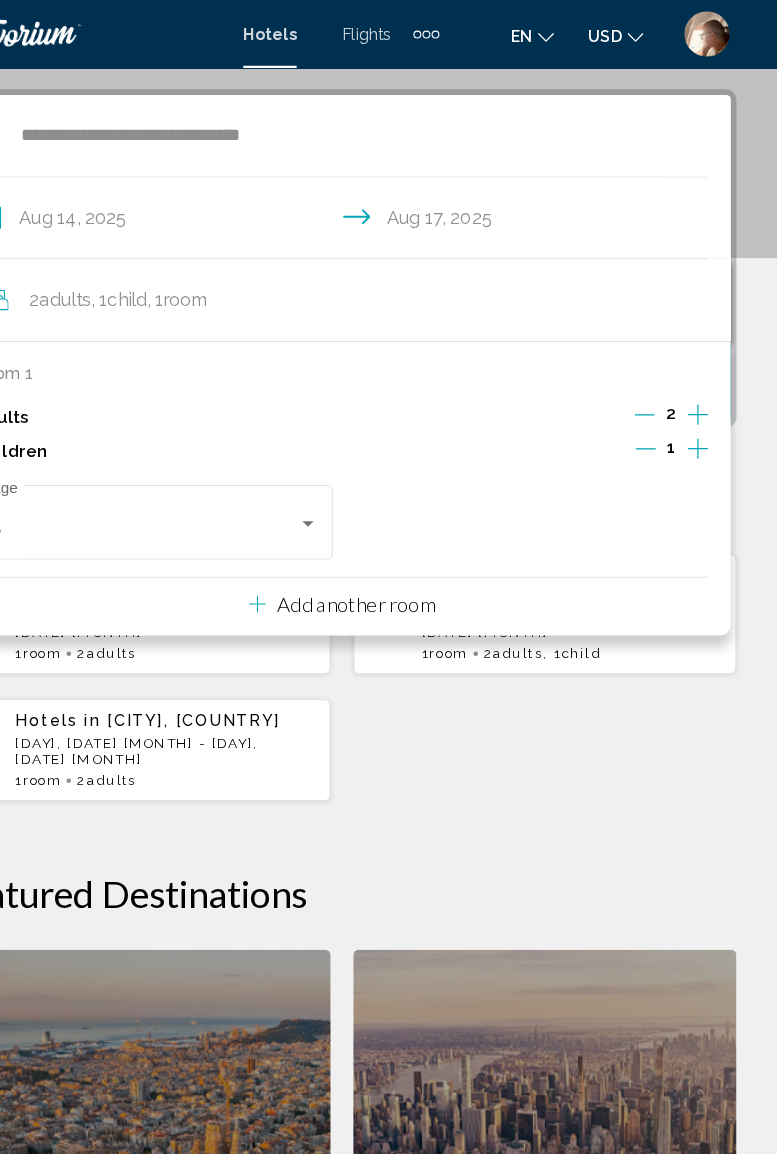 scroll, scrollTop: 372, scrollLeft: 0, axis: vertical 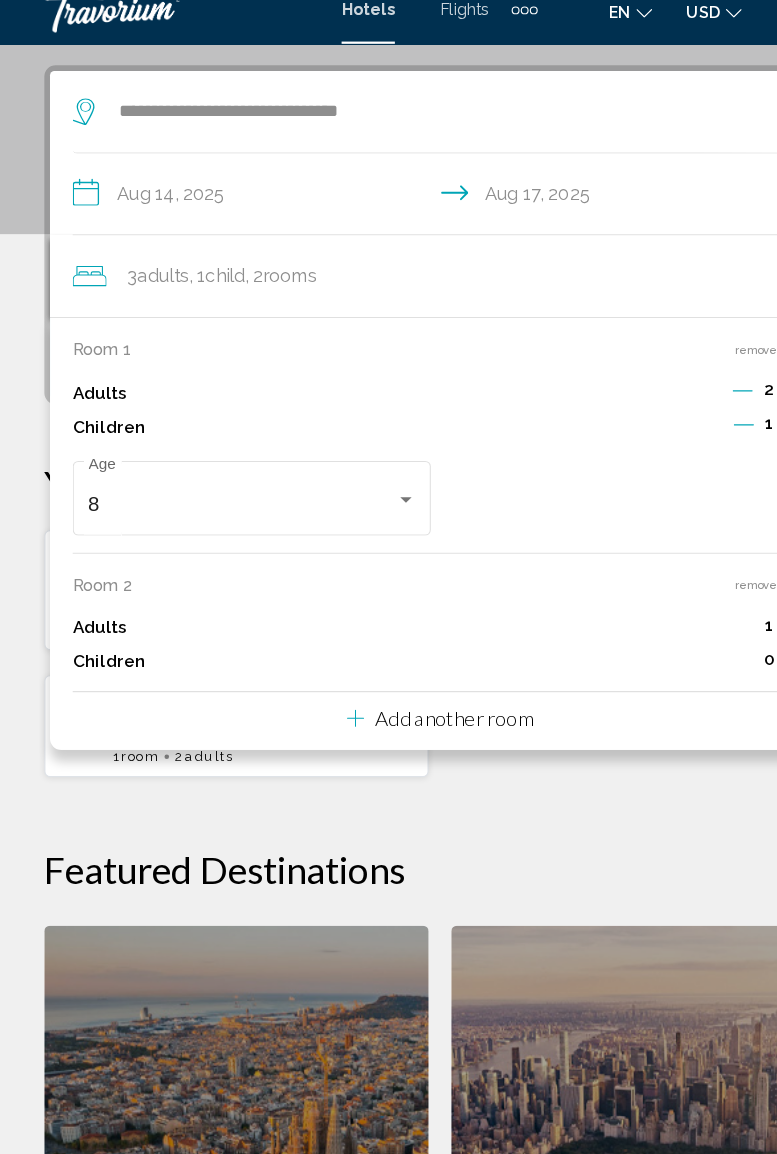 click on "Add another room" at bounding box center [401, 655] 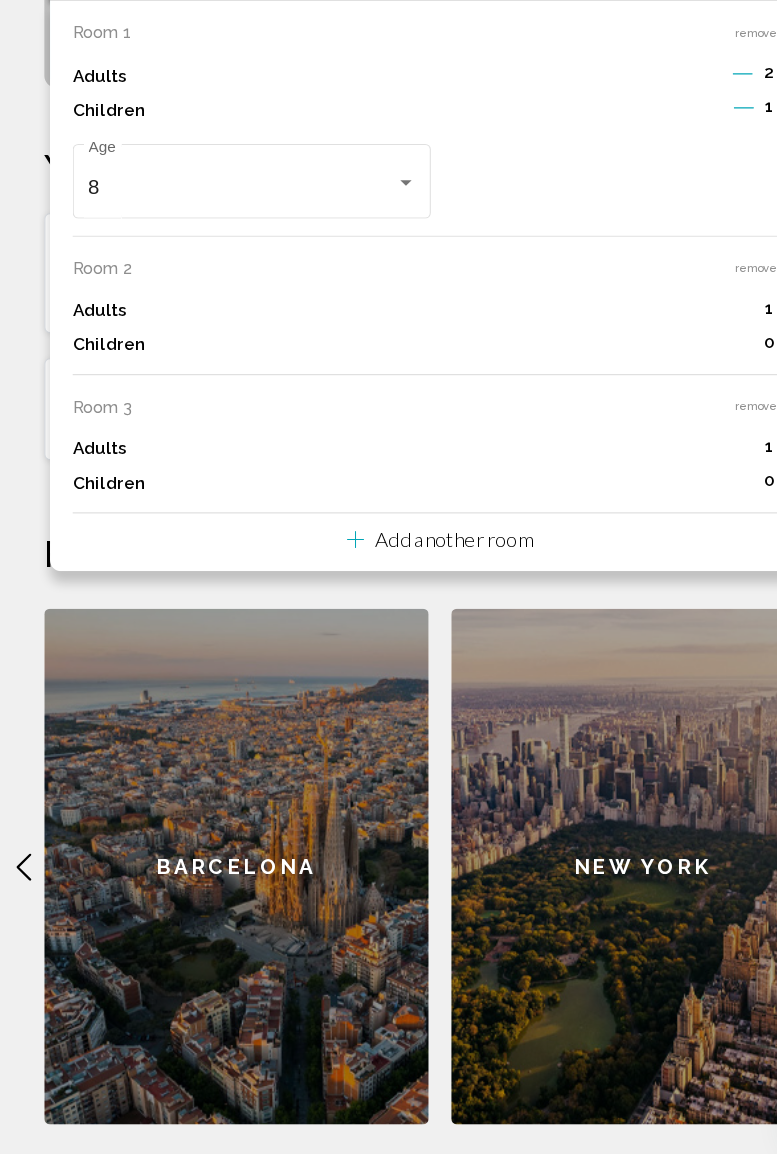 click on "Add another room" at bounding box center [401, 611] 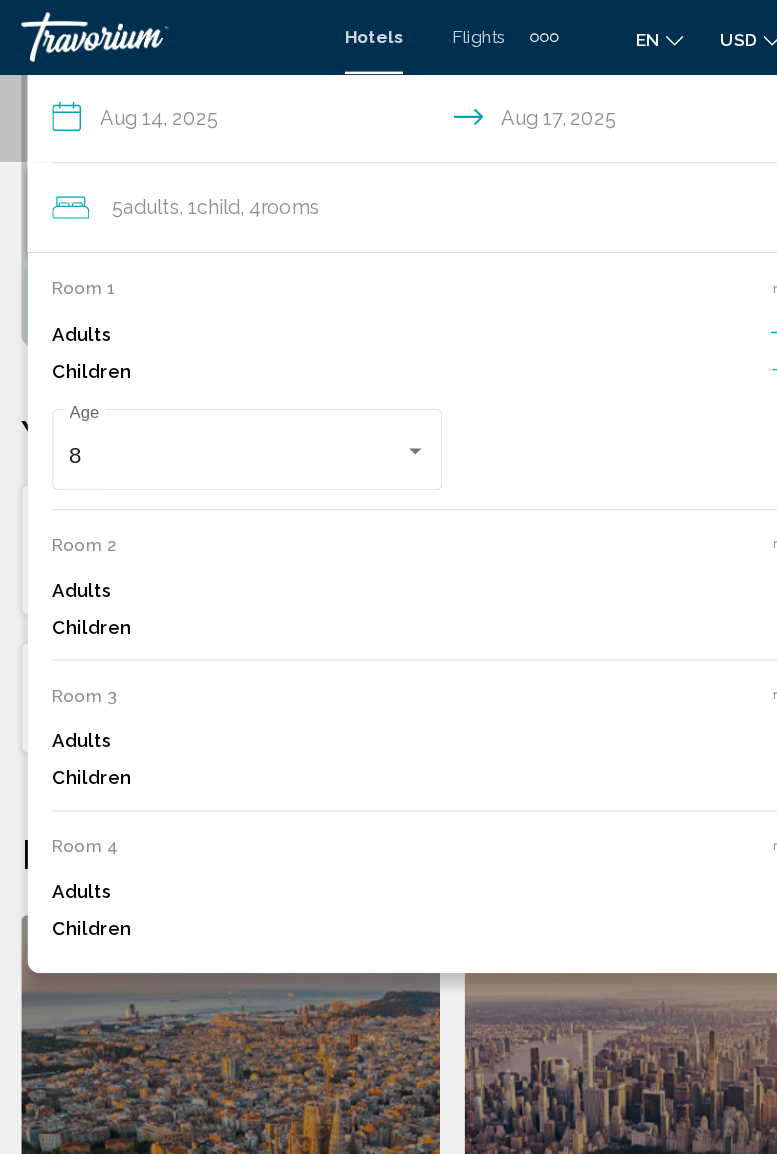 scroll, scrollTop: 461, scrollLeft: 0, axis: vertical 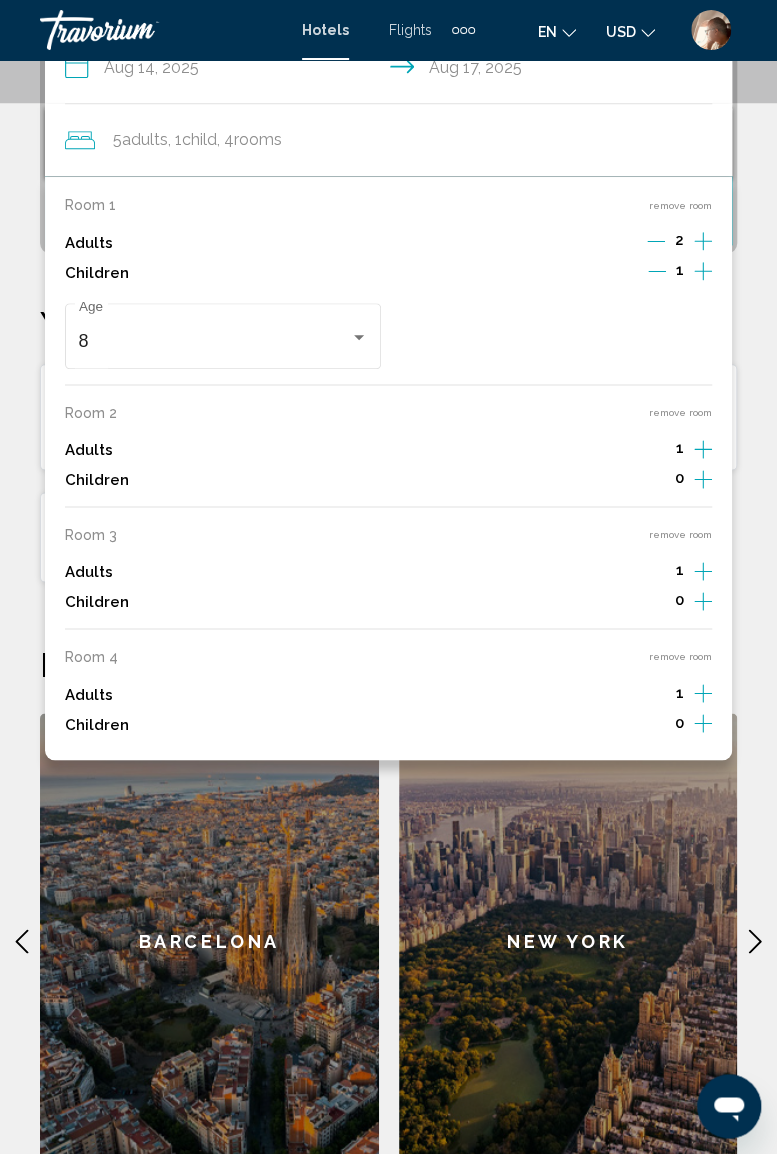 click on "remove room" at bounding box center [680, 205] 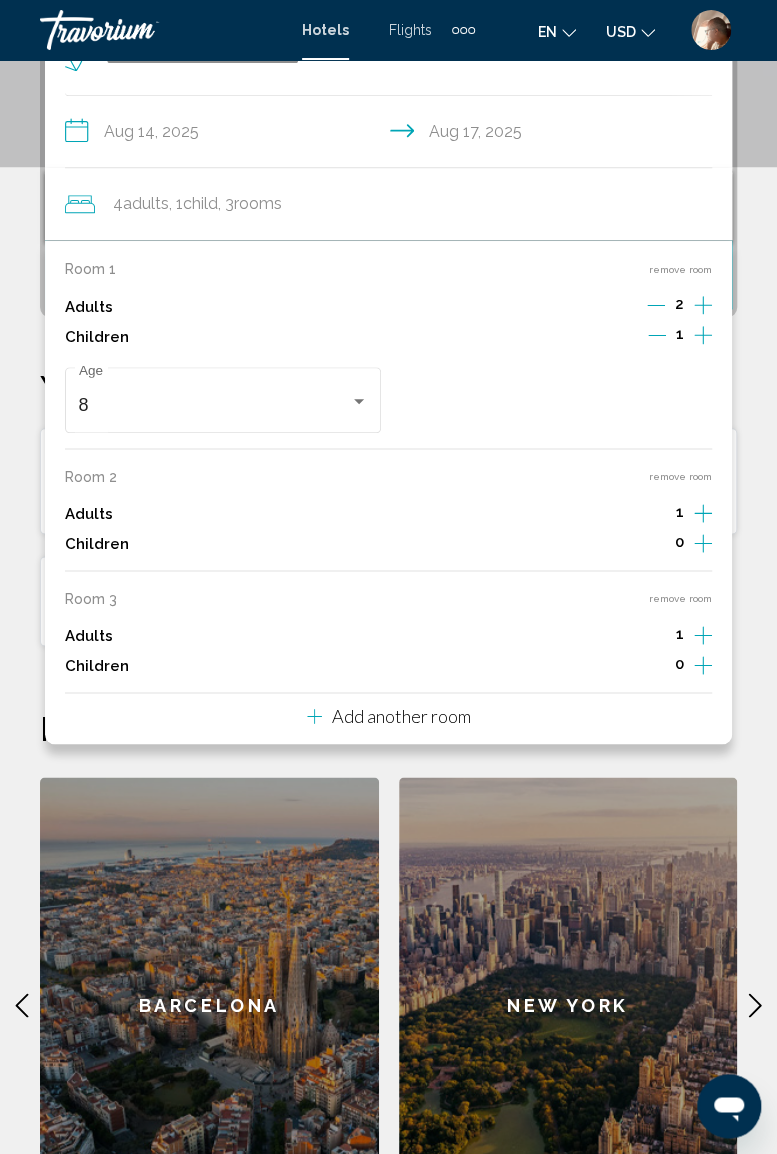 scroll, scrollTop: 386, scrollLeft: 0, axis: vertical 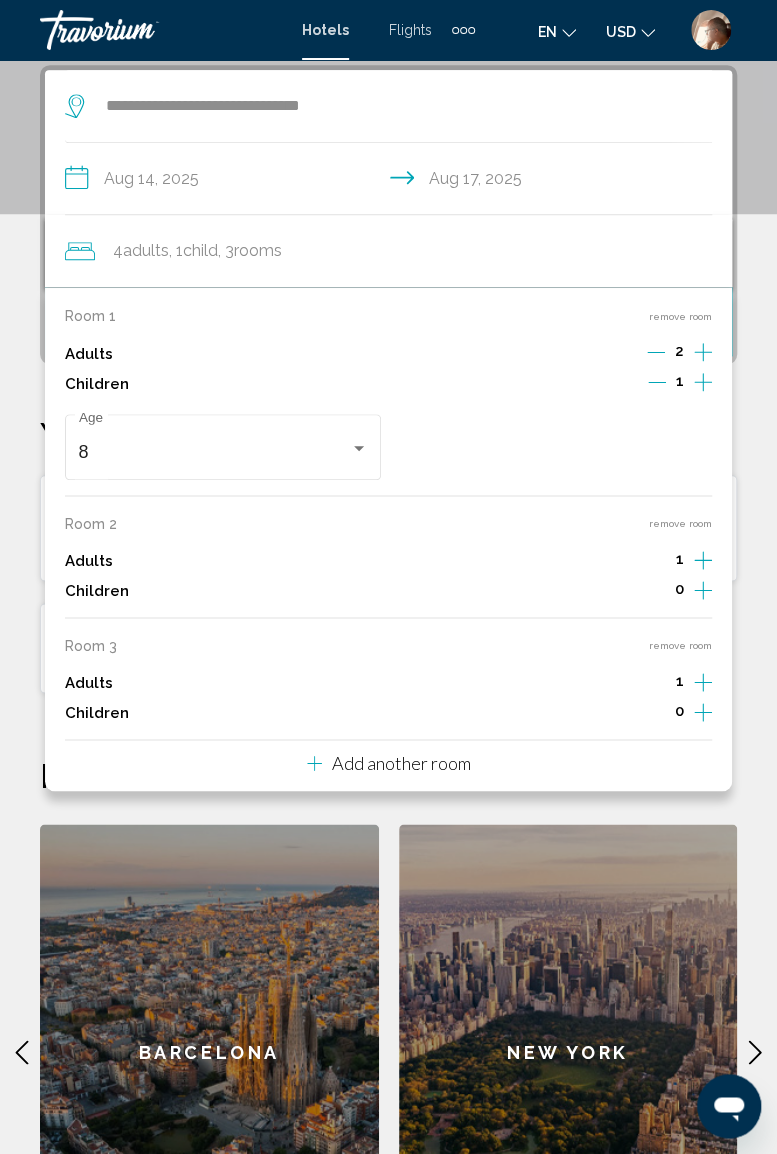click on "remove room" at bounding box center [680, 316] 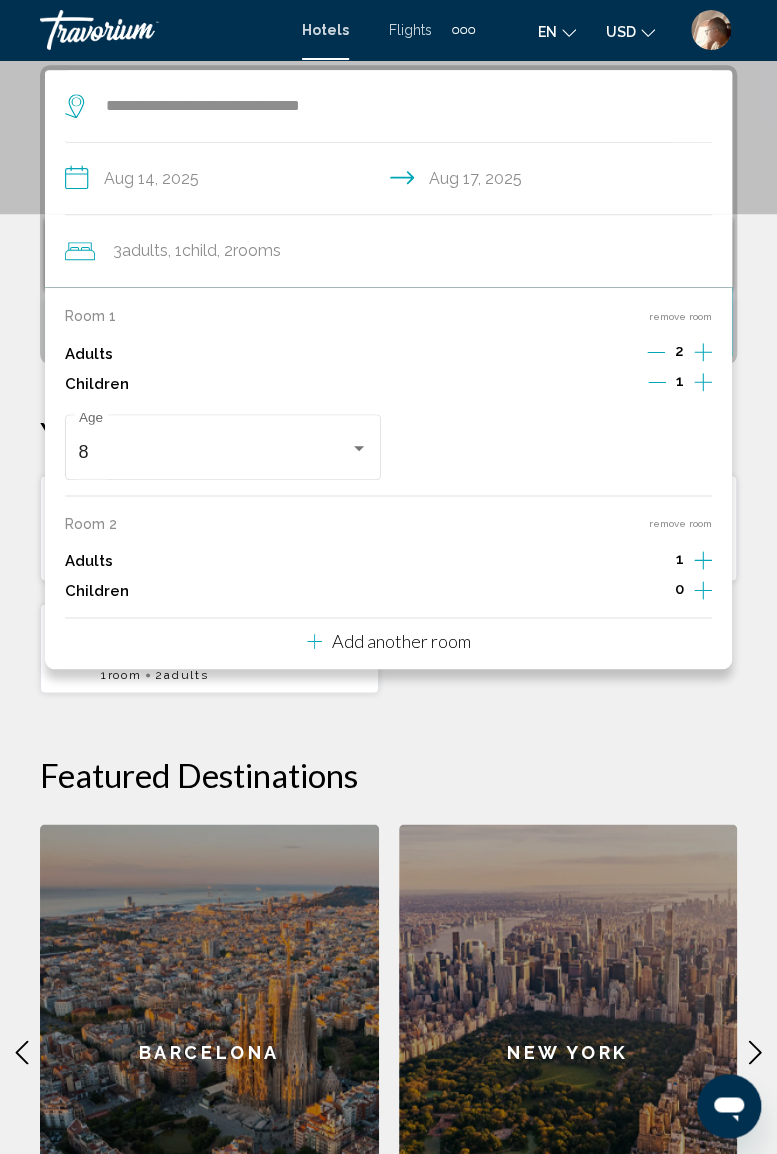 click on "remove room" at bounding box center (680, 316) 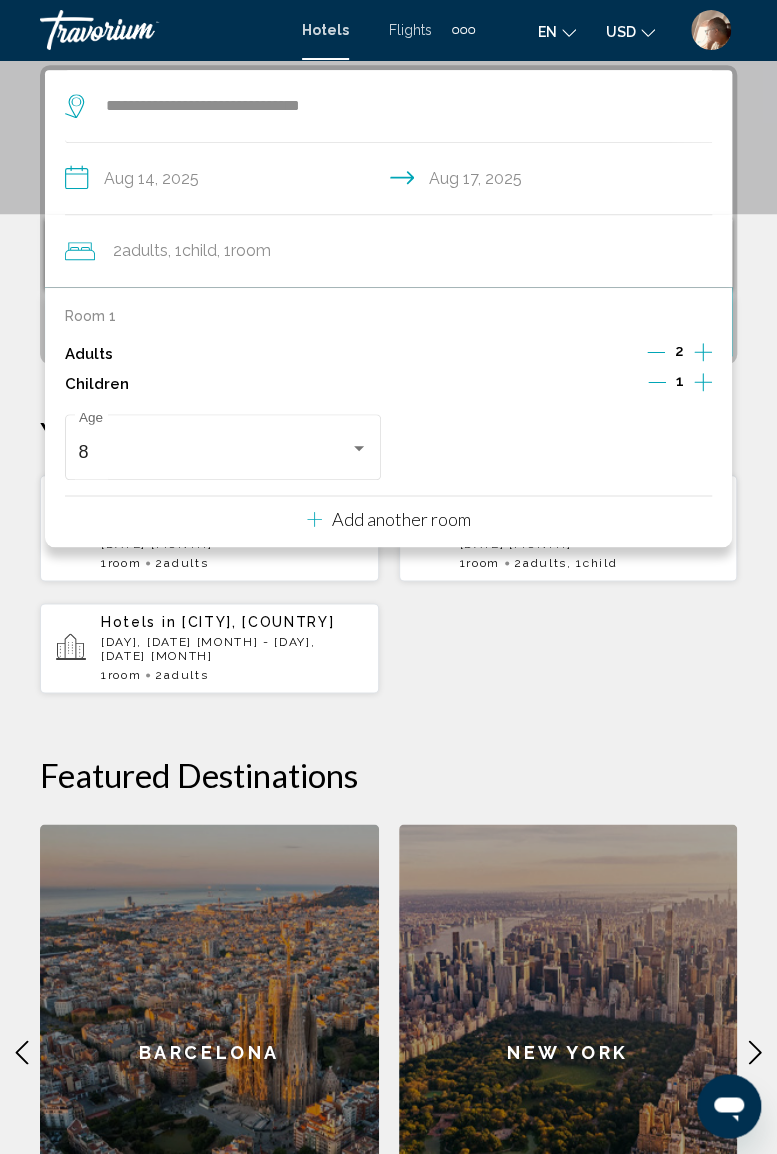 click on "**********" at bounding box center [388, 677] 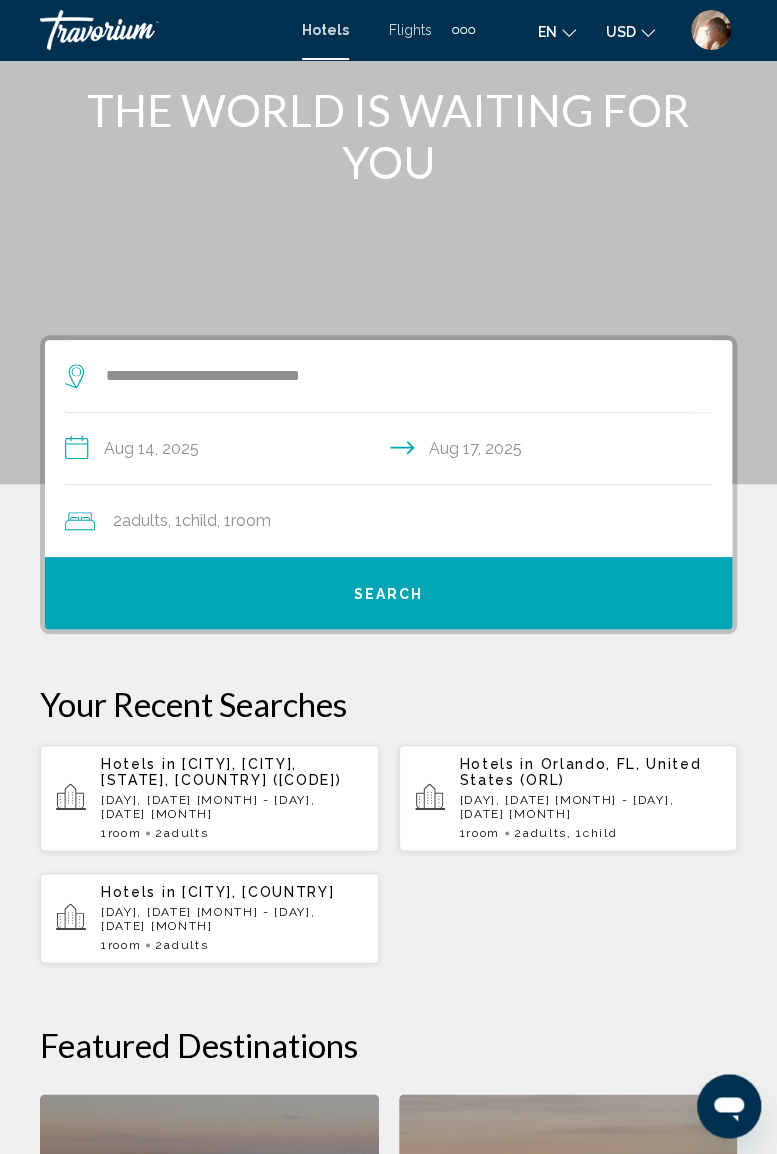 scroll, scrollTop: 90, scrollLeft: 0, axis: vertical 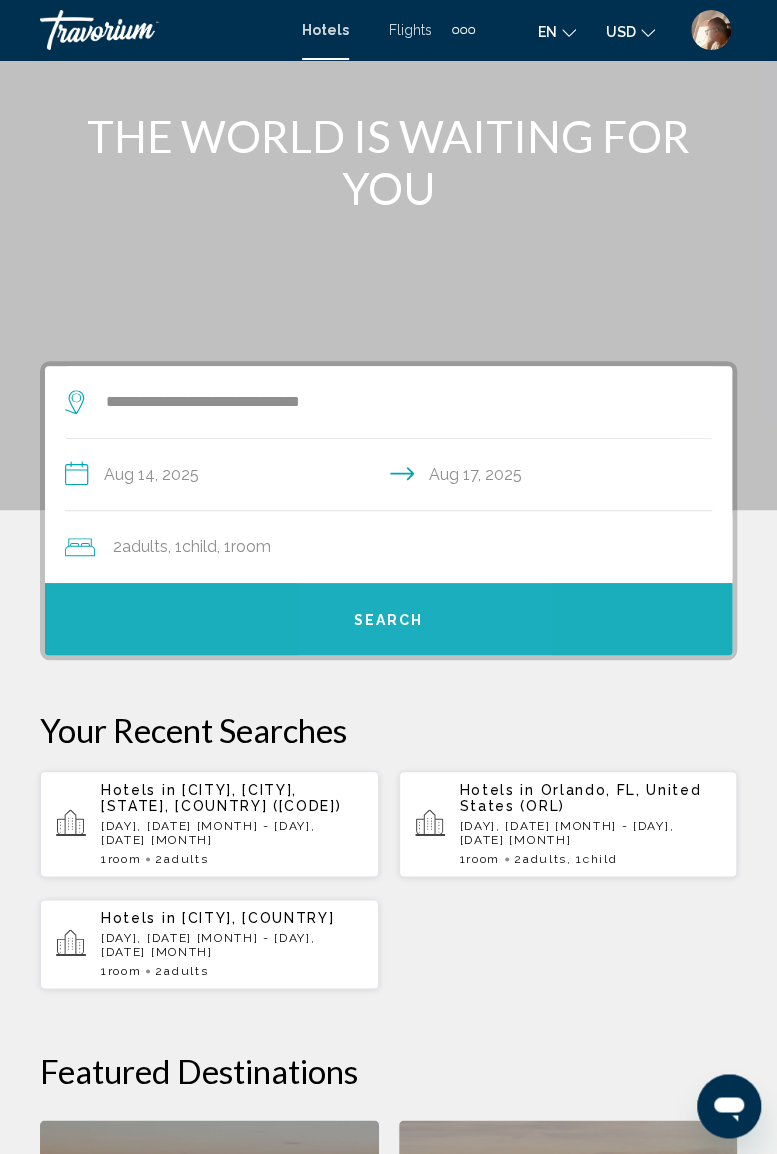click on "Search" at bounding box center [389, 620] 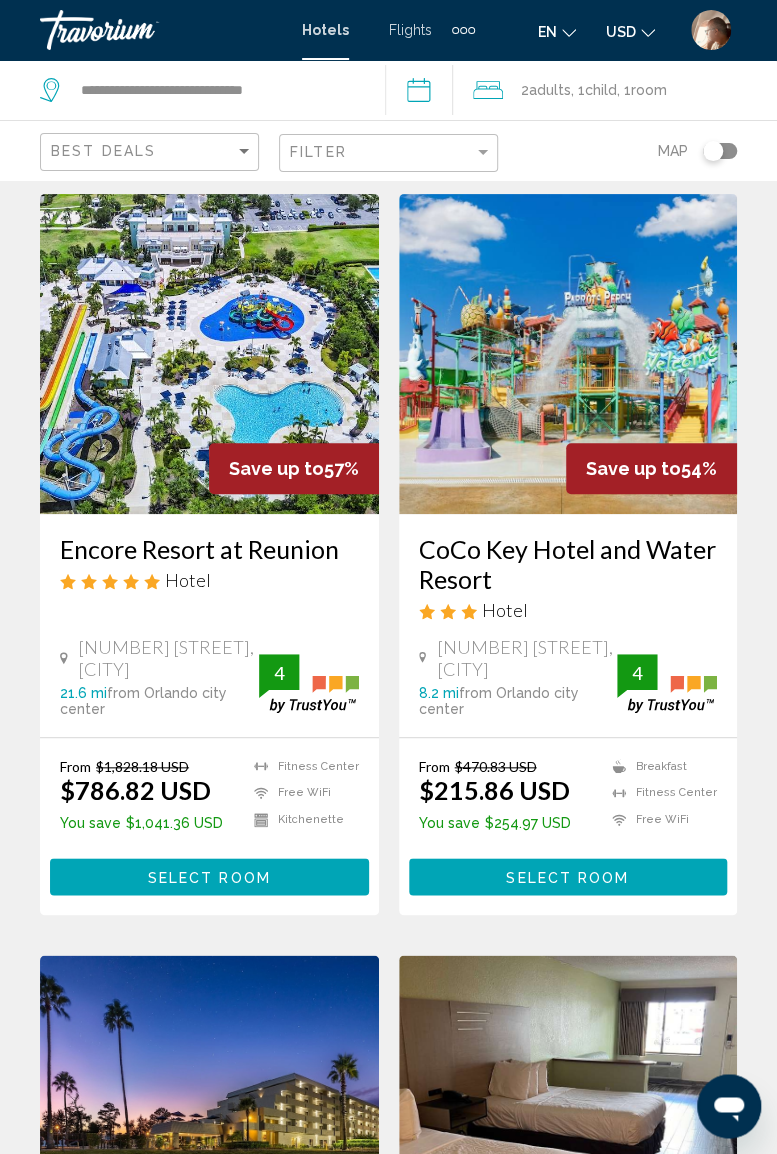 scroll, scrollTop: 0, scrollLeft: 0, axis: both 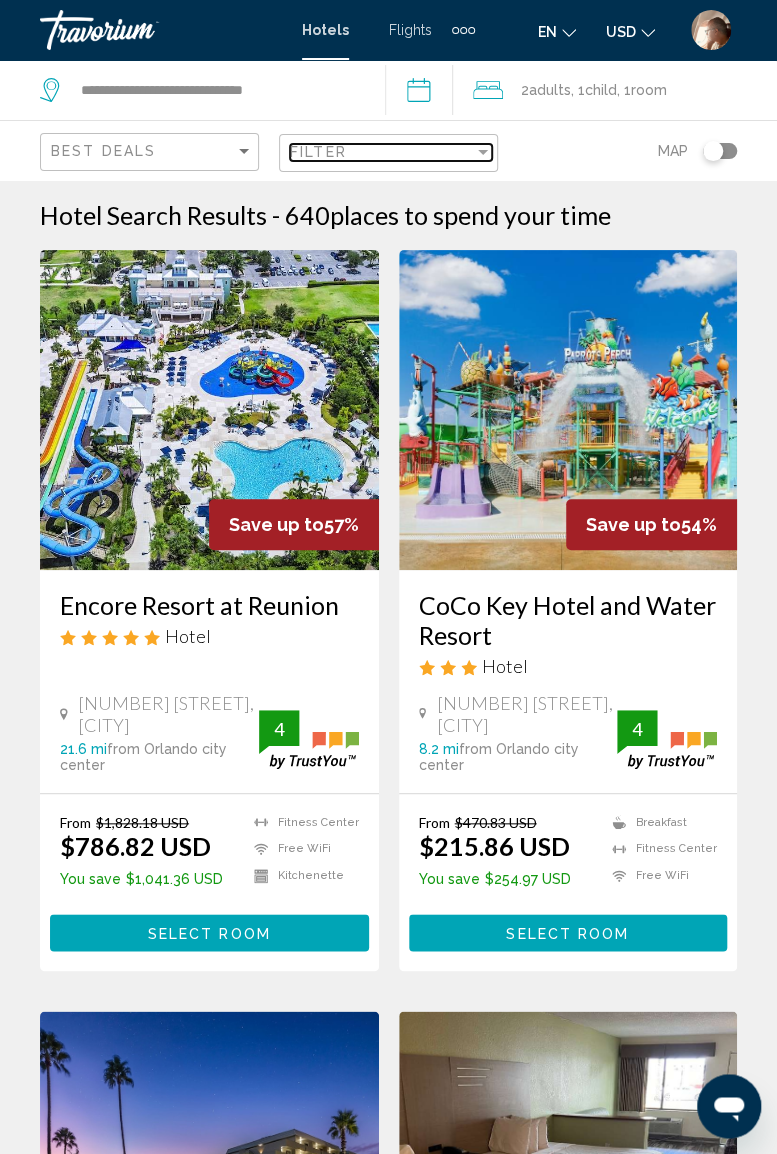 click at bounding box center [483, 152] 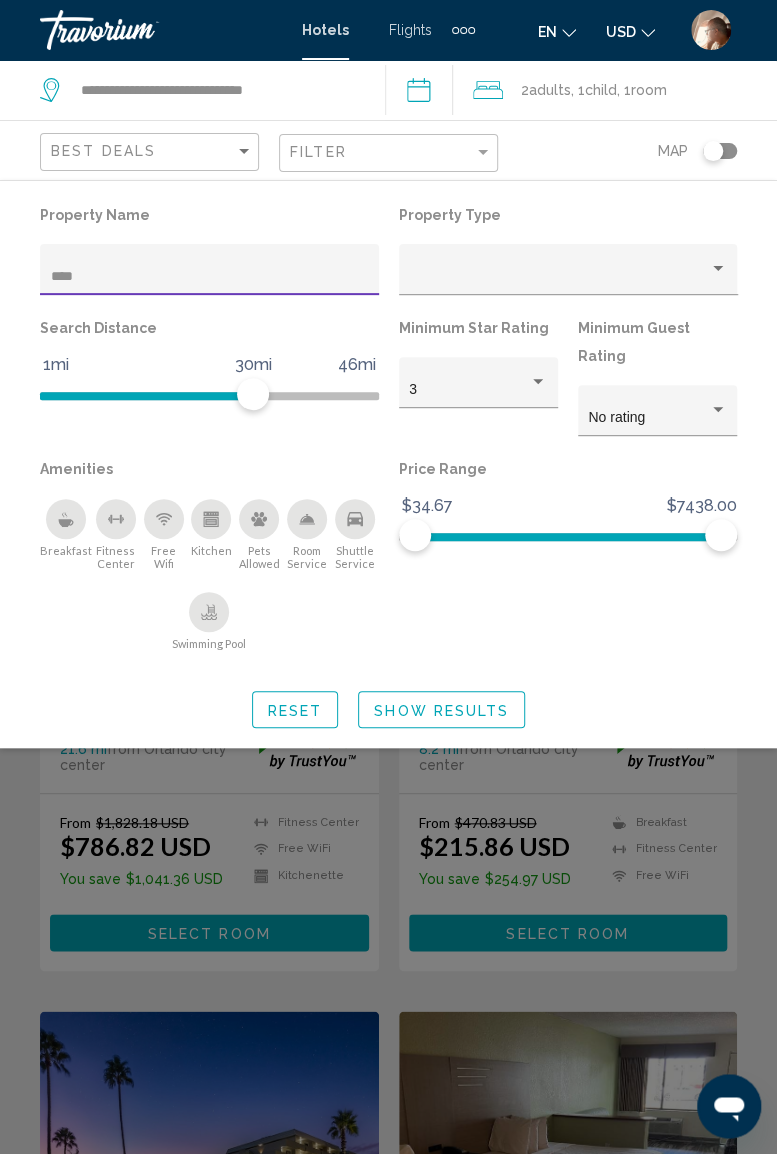 type on "*****" 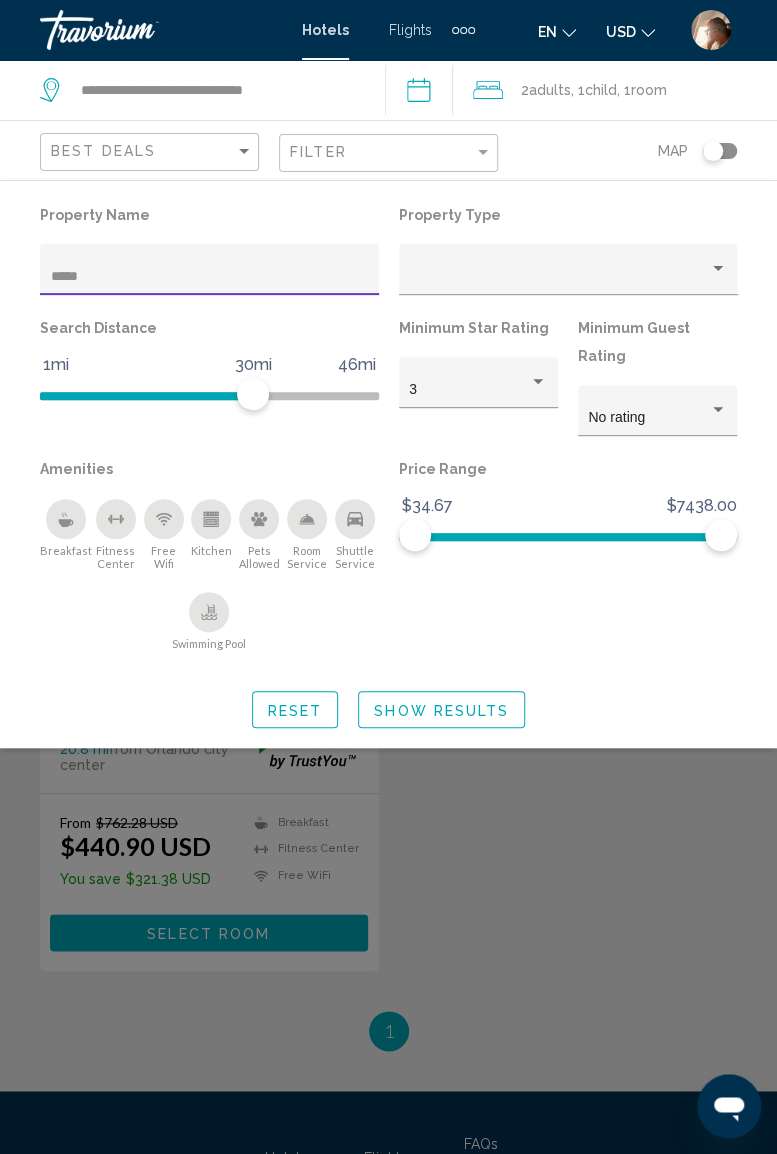 click at bounding box center (388, 727) 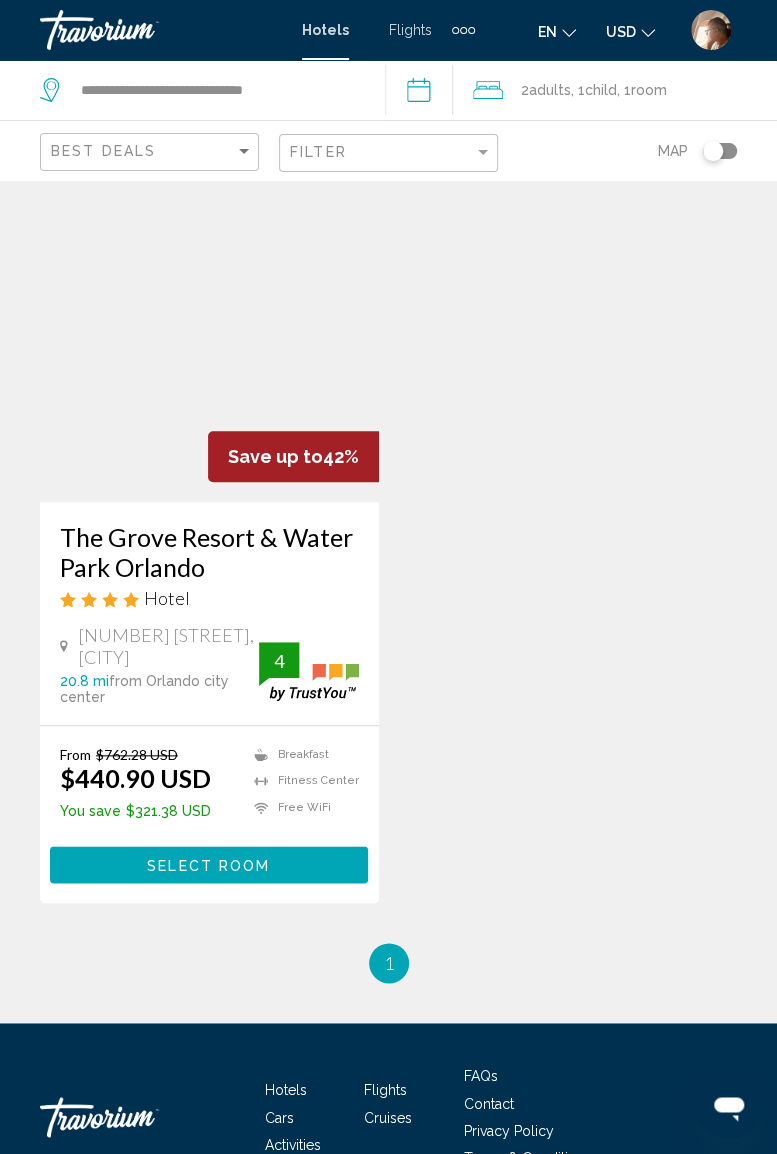 scroll, scrollTop: 73, scrollLeft: 0, axis: vertical 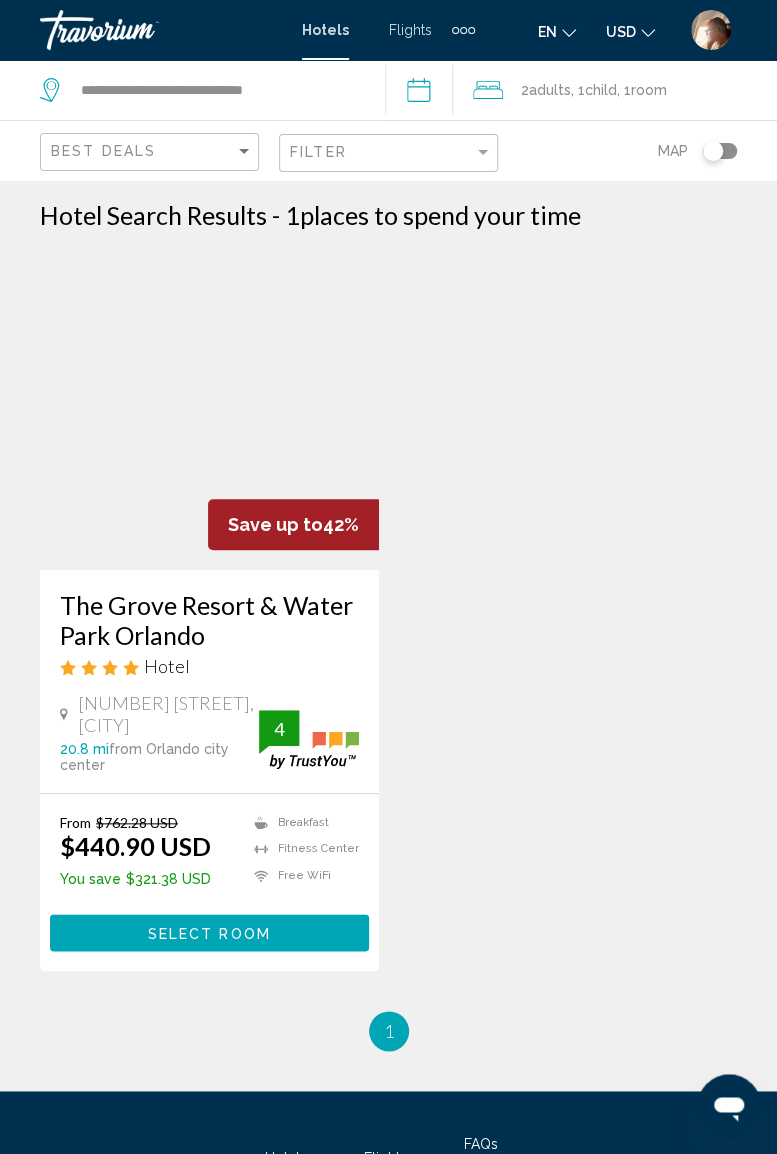 click at bounding box center (140, 30) 